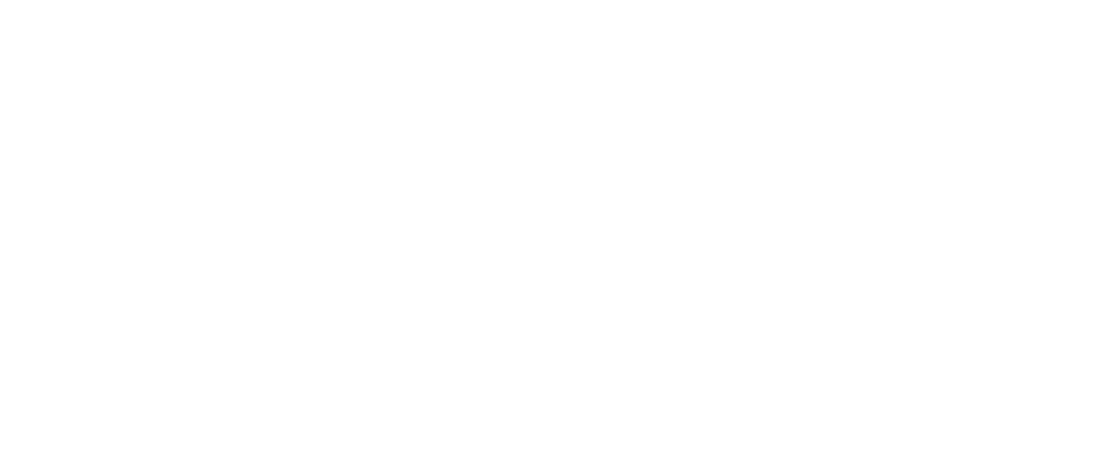 scroll, scrollTop: 0, scrollLeft: 0, axis: both 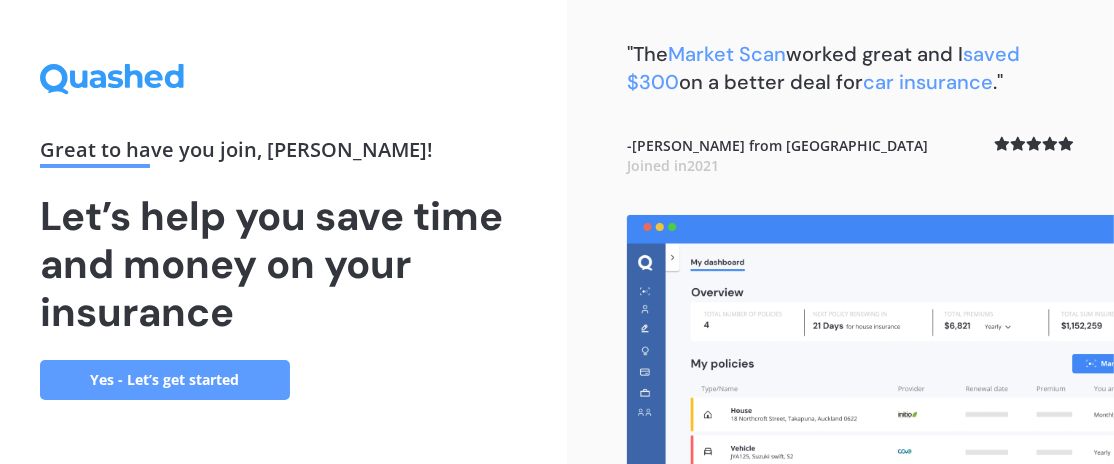 click on "Yes - Let’s get started" at bounding box center [165, 380] 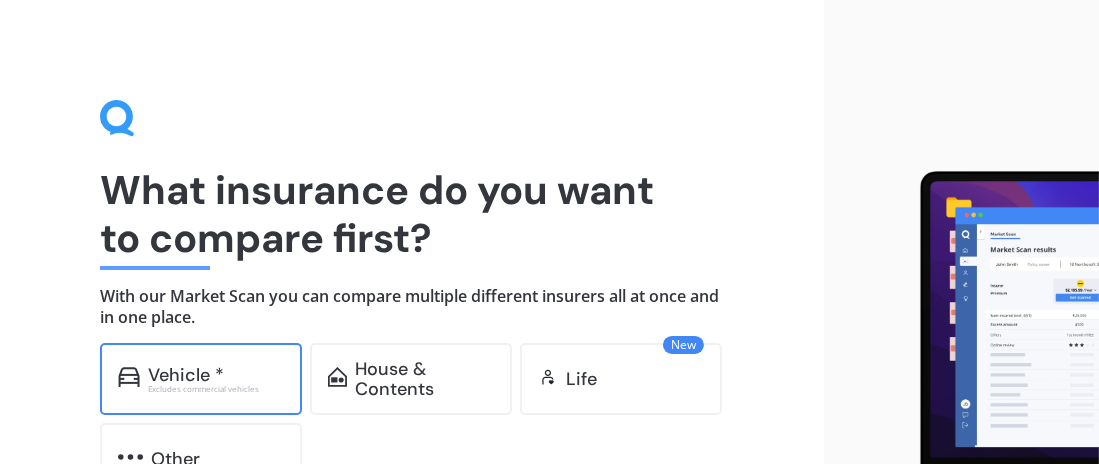 click on "Vehicle *" at bounding box center [186, 375] 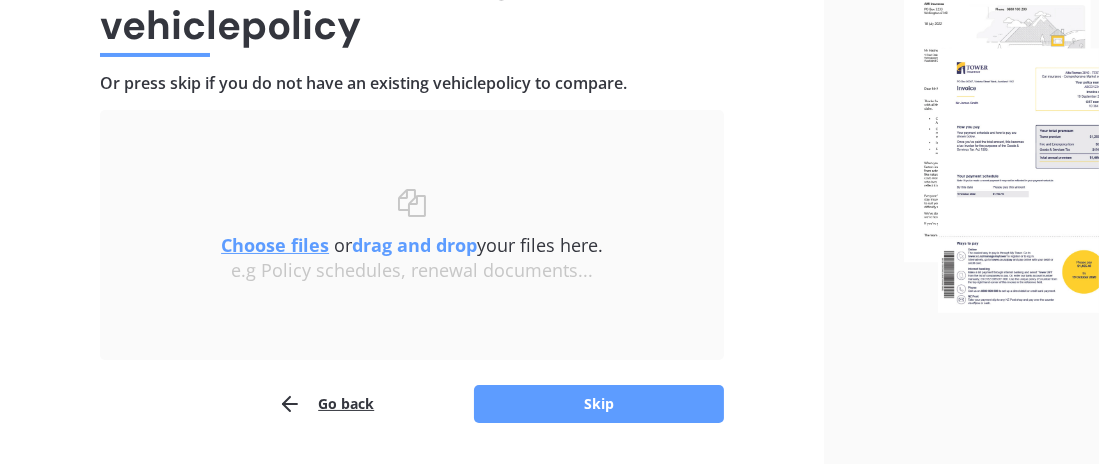 scroll, scrollTop: 172, scrollLeft: 0, axis: vertical 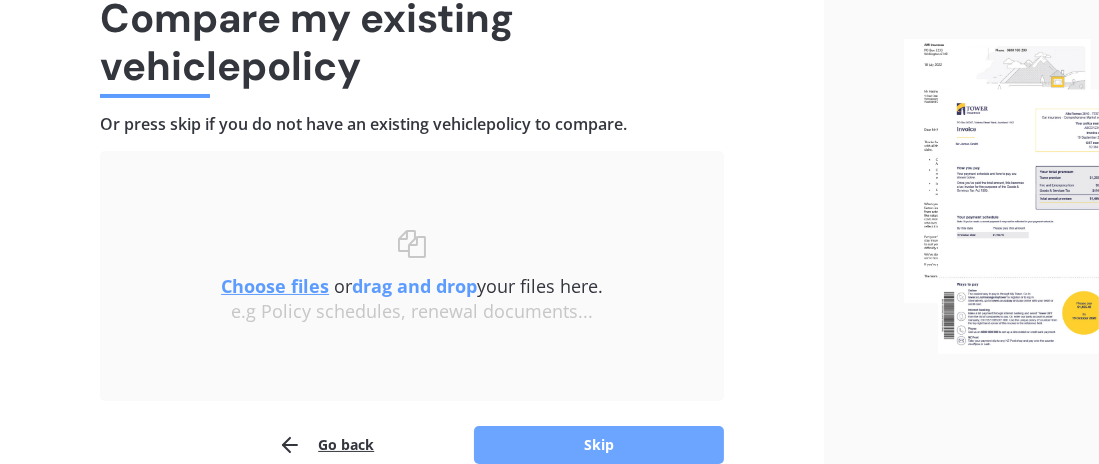click on "Skip" at bounding box center (599, 445) 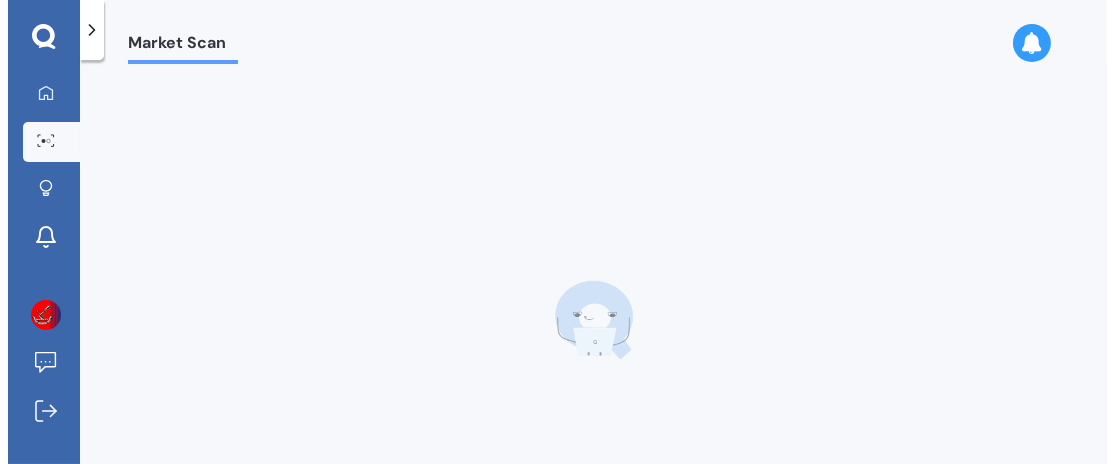 scroll, scrollTop: 0, scrollLeft: 0, axis: both 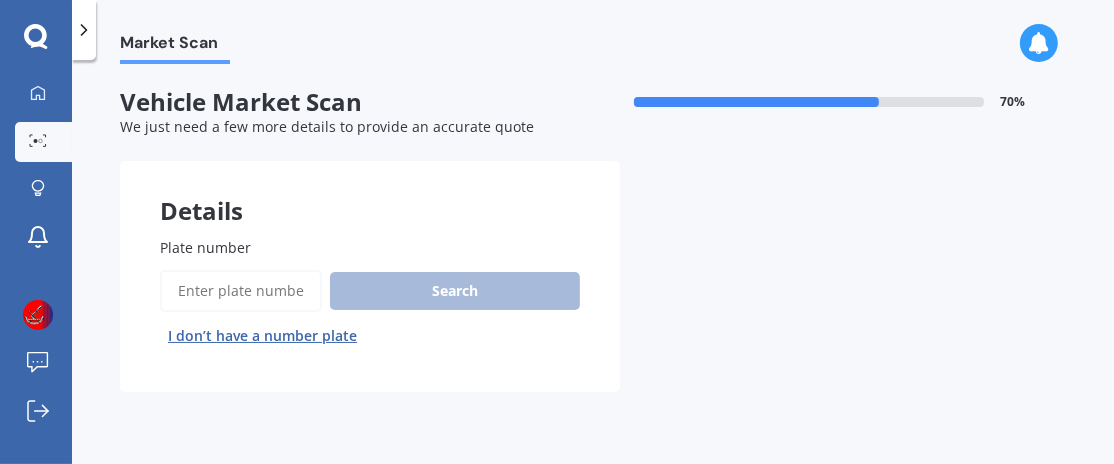 click on "Plate number" at bounding box center [241, 291] 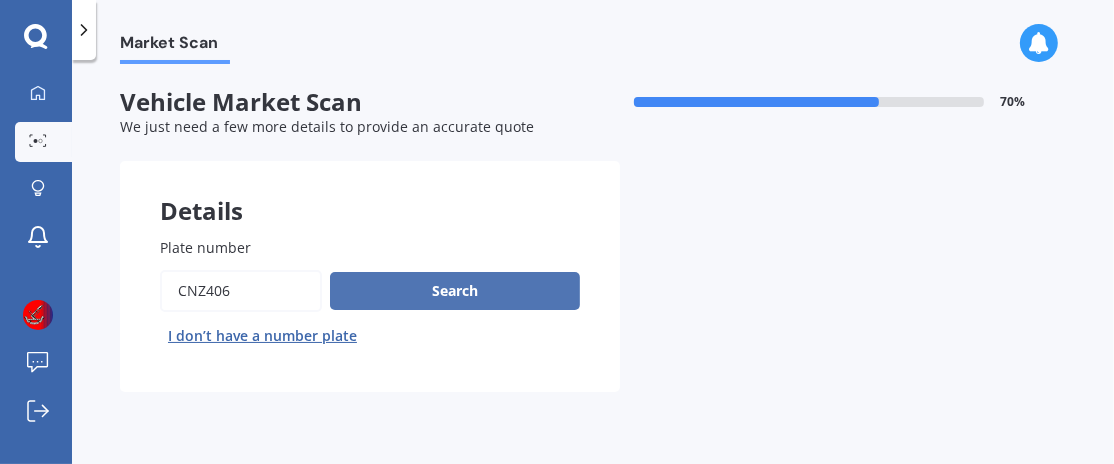 type on "cnz406" 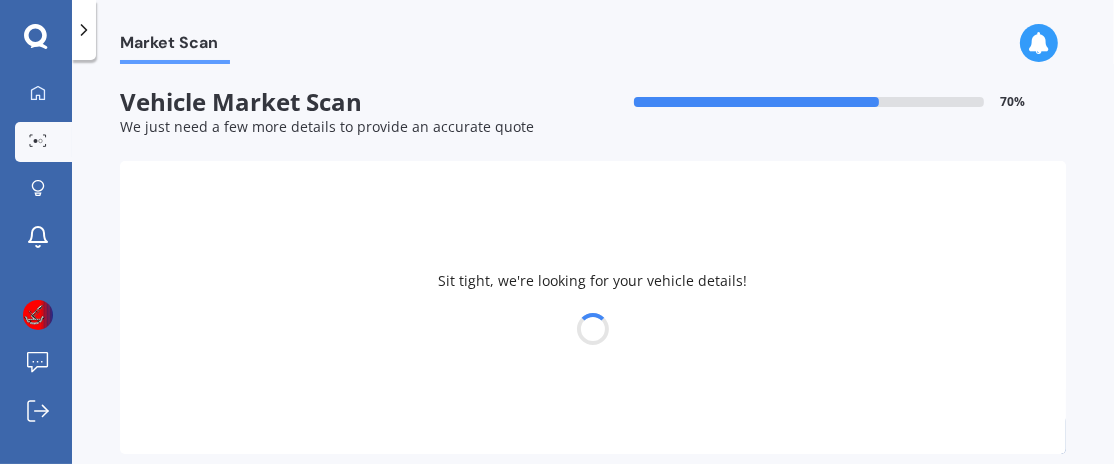 select on "MAZDA" 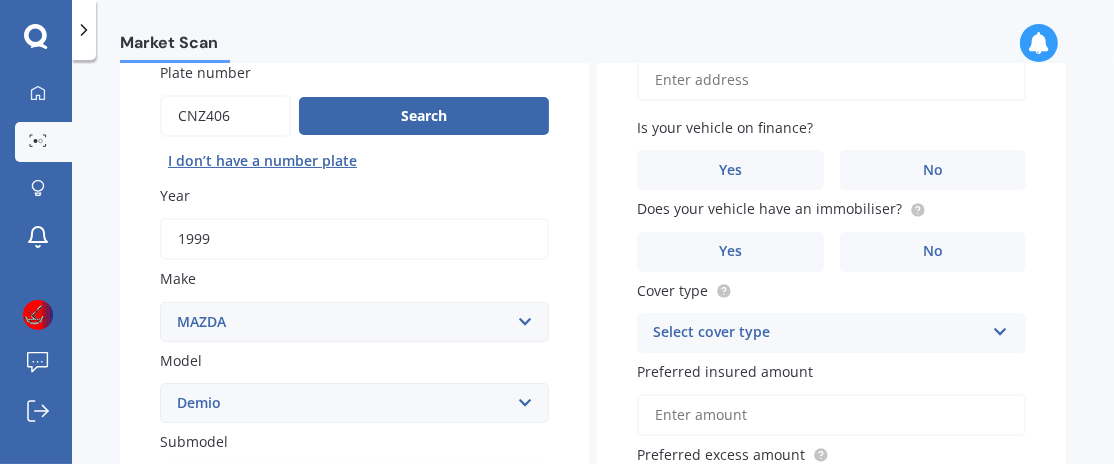 scroll, scrollTop: 200, scrollLeft: 0, axis: vertical 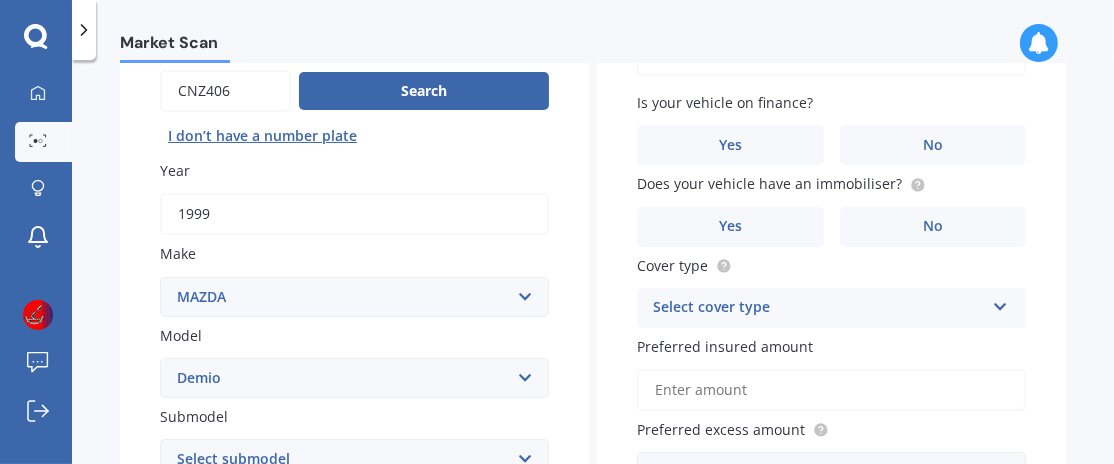drag, startPoint x: 238, startPoint y: 93, endPoint x: 106, endPoint y: 75, distance: 133.22162 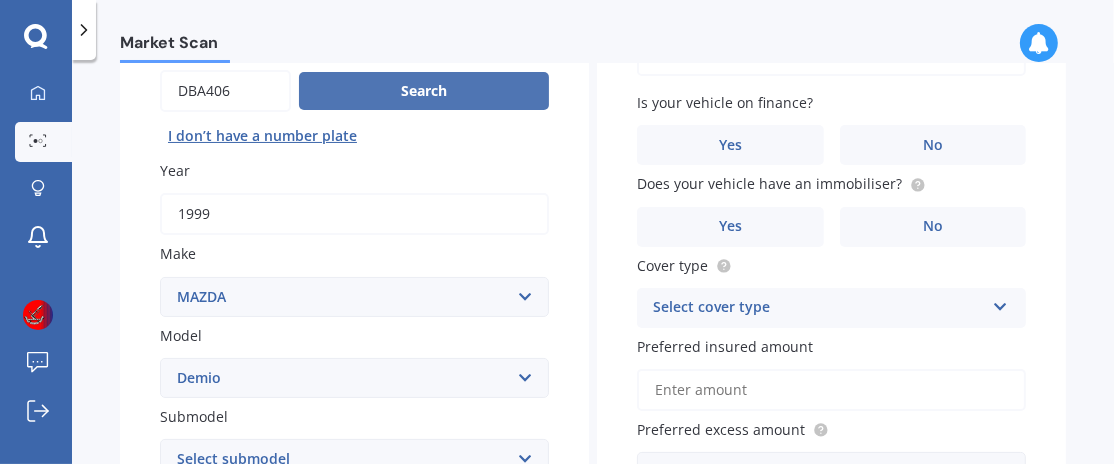 type on "dba406" 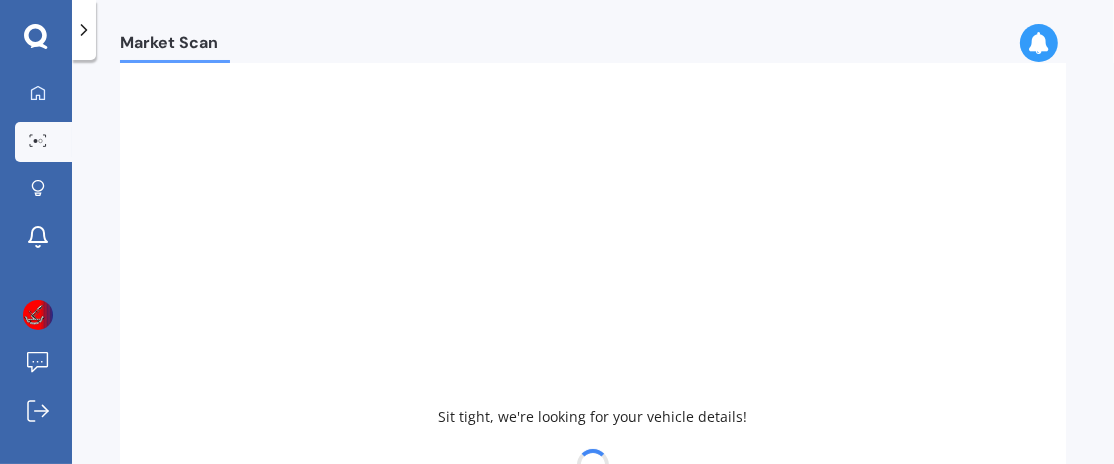 type 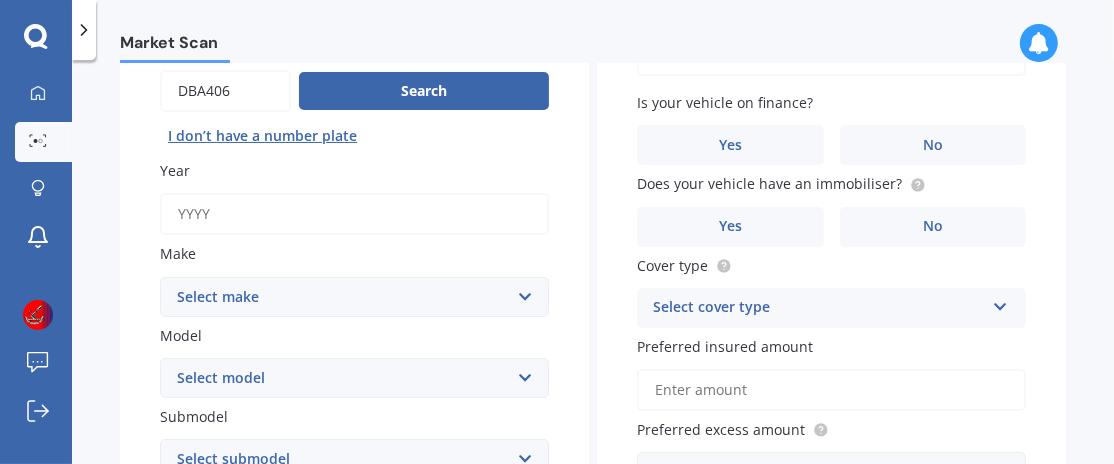 click on "I don’t have a number plate" at bounding box center (262, 136) 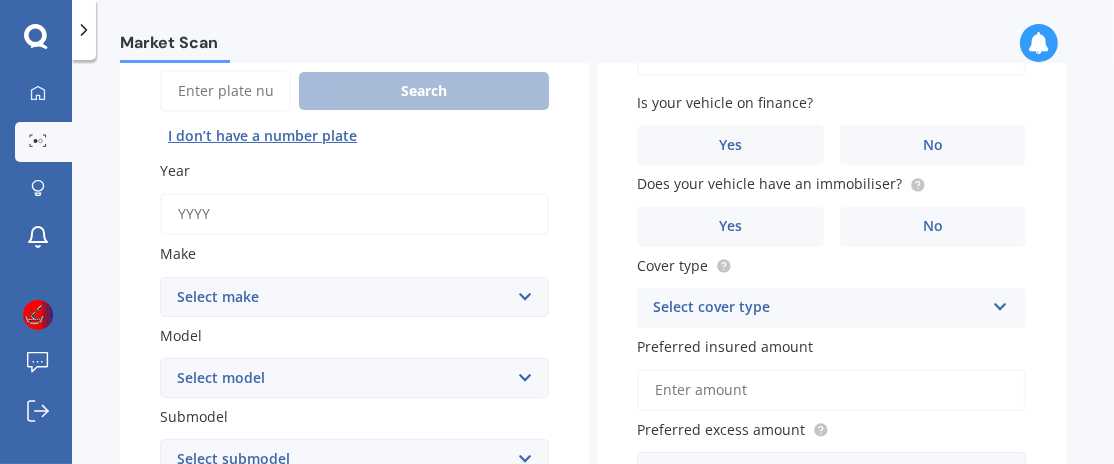 click on "I don’t have a number plate" at bounding box center (262, 136) 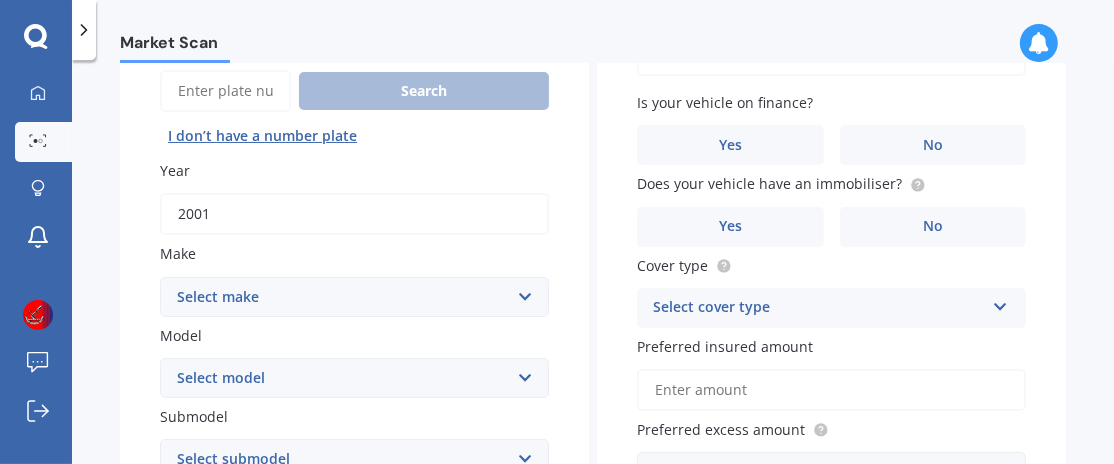 type on "2001" 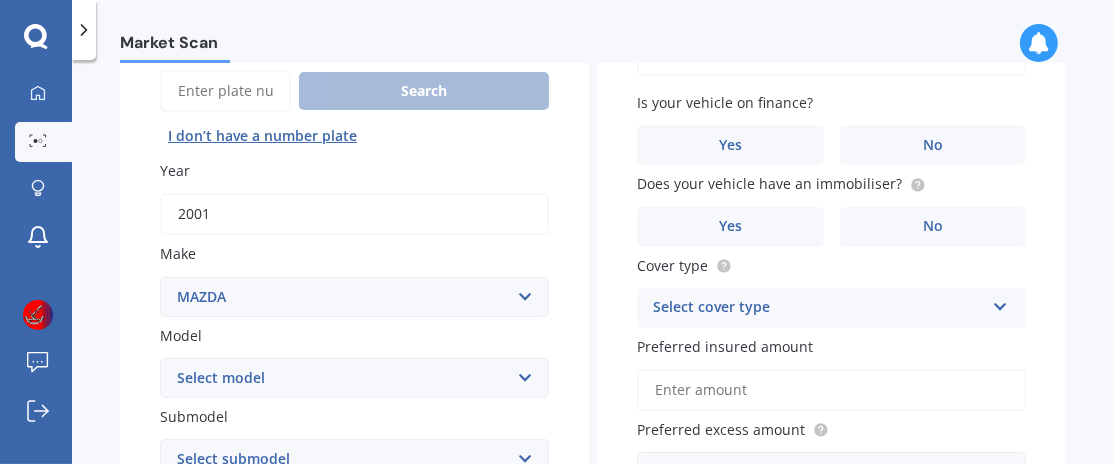 click on "Select make AC ALFA ROMEO ASTON MARTIN AUDI AUSTIN BEDFORD Bentley BMW BYD CADILLAC CAN-AM CHERY CHEVROLET CHRYSLER Citroen CRUISEAIR CUPRA DAEWOO DAIHATSU DAIMLER DAMON DIAHATSU DODGE EXOCET FACTORY FIVE FERRARI FIAT Fiord FLEETWOOD FORD FOTON FRASER GEELY GENESIS GEORGIE BOY GMC GREAT WALL GWM HAVAL HILLMAN HINO HOLDEN HOLIDAY RAMBLER HONDA HUMMER HYUNDAI INFINITI ISUZU IVECO JAC JAECOO JAGUAR JEEP KGM KIA LADA LAMBORGHINI LANCIA LANDROVER LDV LEXUS LINCOLN LOTUS LUNAR M.G M.G. MAHINDRA MASERATI MAZDA MCLAREN MERCEDES AMG Mercedes Benz MERCEDES-AMG MERCURY MINI MITSUBISHI MORGAN MORRIS NEWMAR NISSAN OMODA OPEL OXFORD PEUGEOT Plymouth Polestar PONTIAC PORSCHE PROTON RAM Range Rover Rayne RENAULT ROLLS ROYCE ROVER SAAB SATURN SEAT SHELBY SKODA SMART SSANGYONG SUBARU SUZUKI TATA TESLA TIFFIN Toyota TRIUMPH TVR Vauxhall VOLKSWAGEN VOLVO WESTFIELD WINNEBAGO ZX" at bounding box center [354, 297] 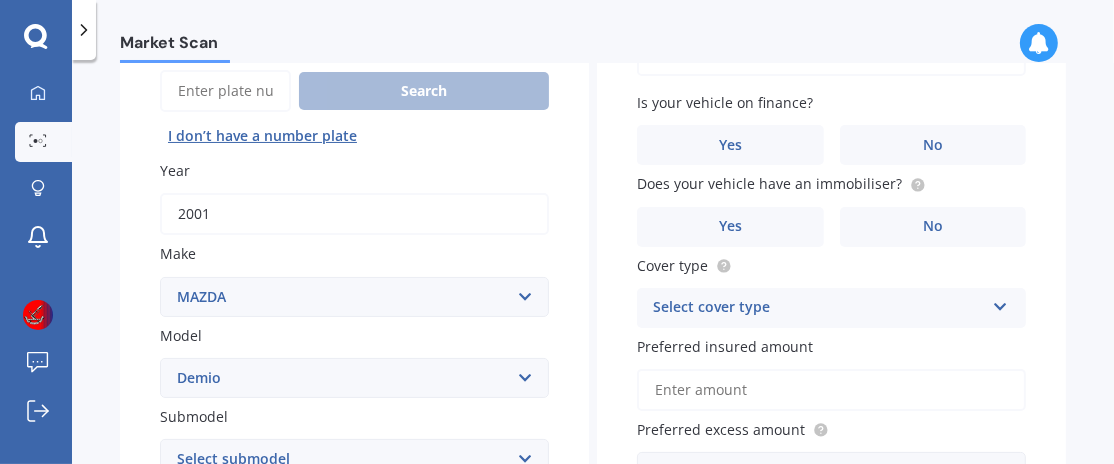 click on "Select model 121 2 3 323 323 / Familia 6 626 929 Atenza Autozam Axela AZ3 B2000 B2200 B2500 B2600 B2600i Biante Bongo Bounty BT50 Capella Cronos CX-30 CX-60 CX-8 CX-80 CX3 CX30 CX5 CX7 CX8 CX9 Demio E1800 Van E2000 E2200 Vans E2500 E2500 Van E3000 E4100 Efini Etude Eunos Familia Lantis Levante Luce Marvie Millenia MPV MS6 MS8 MS9 MX-3 MX-30 MX-5 MX-6 Neo Persona Premacy Presseo Proceed Revue Rotary RX7 RX8 Sapporo Sentia T2000 T2600 T3000 T3500 T4000 T4100 T4600 Titan 1.5/2.0 Tonnes Titan 5 Tonne Tribute Verisa" at bounding box center (354, 378) 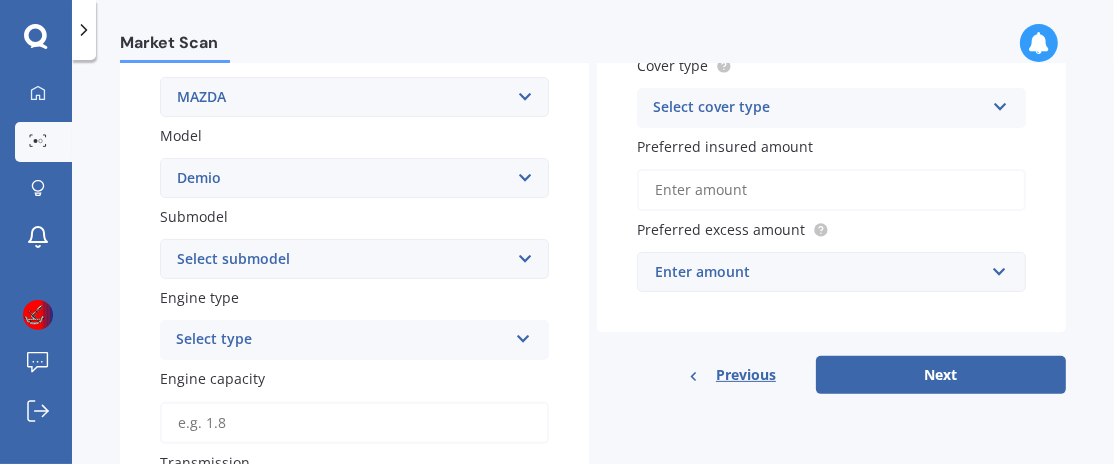 scroll, scrollTop: 499, scrollLeft: 0, axis: vertical 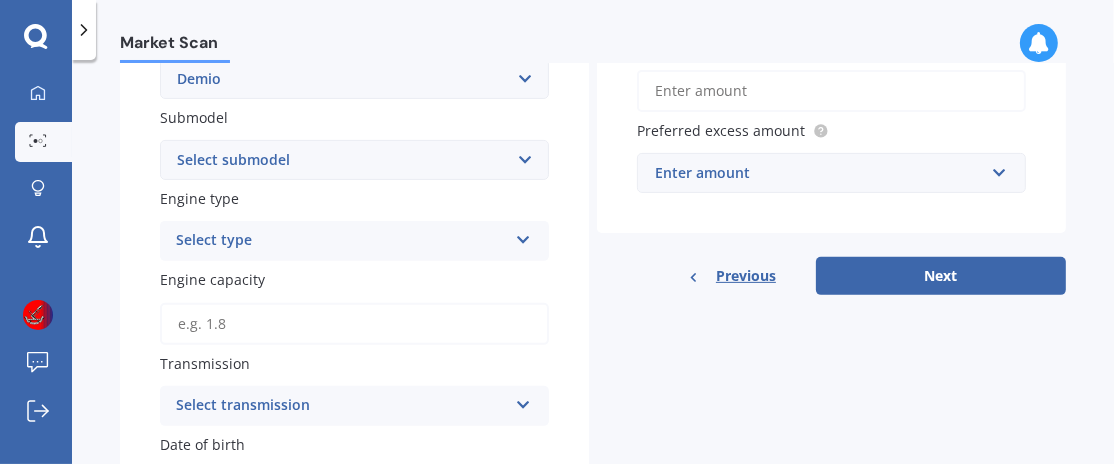click at bounding box center [523, 236] 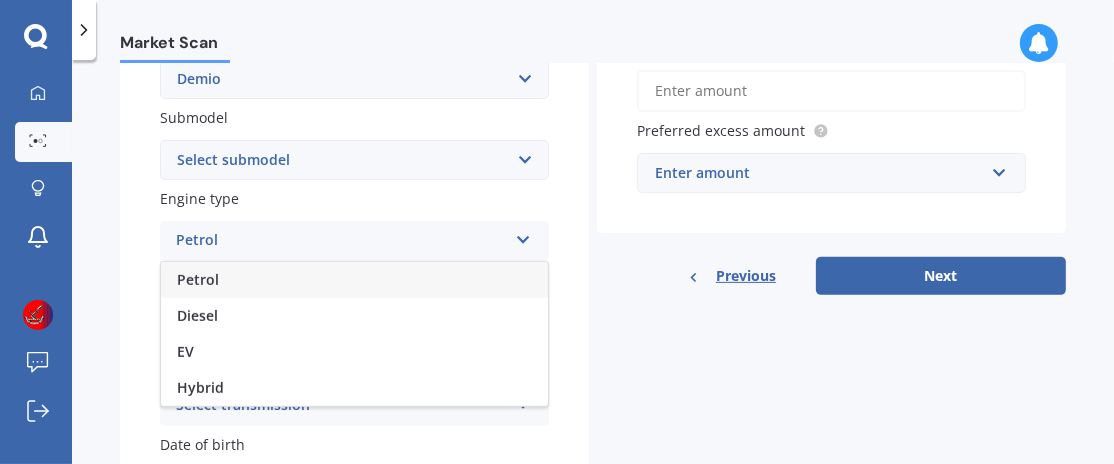 click on "Petrol" at bounding box center [354, 280] 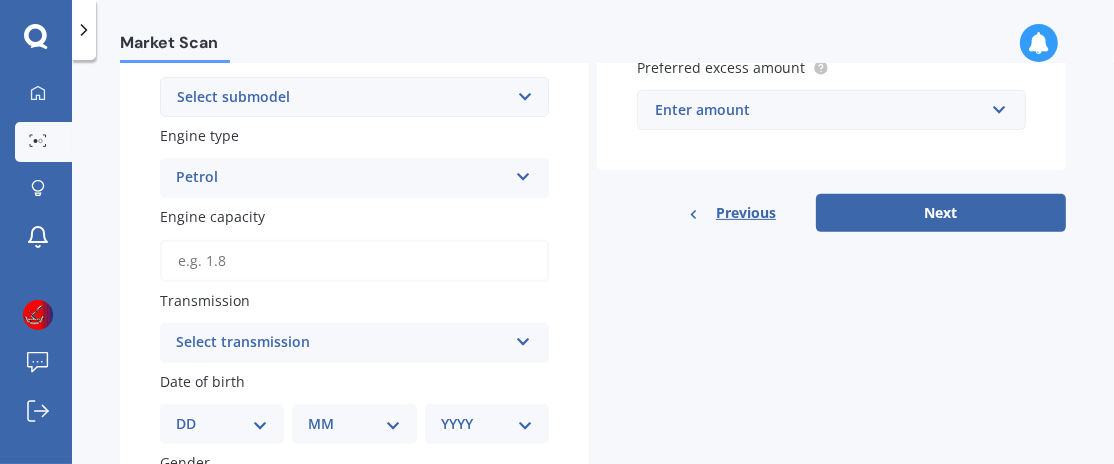 scroll, scrollTop: 600, scrollLeft: 0, axis: vertical 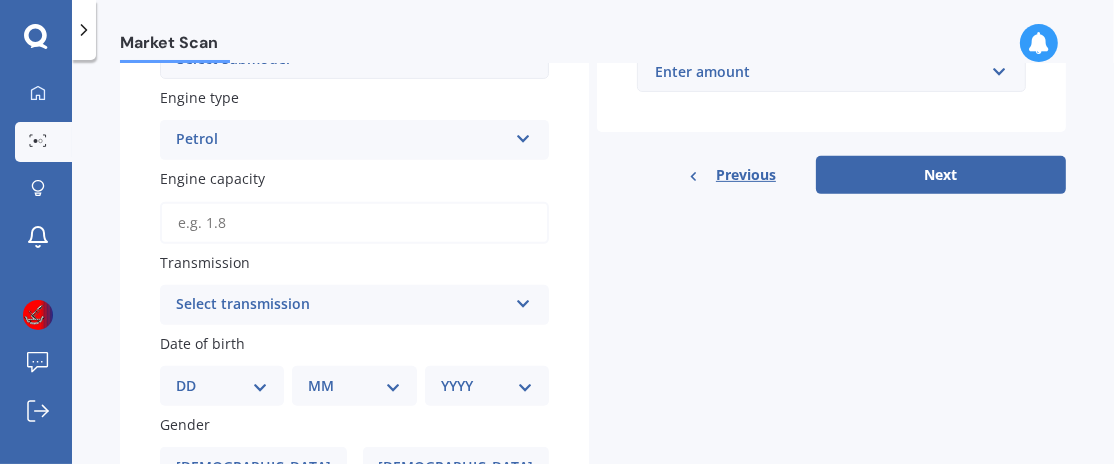drag, startPoint x: 238, startPoint y: 229, endPoint x: 178, endPoint y: 239, distance: 60.827625 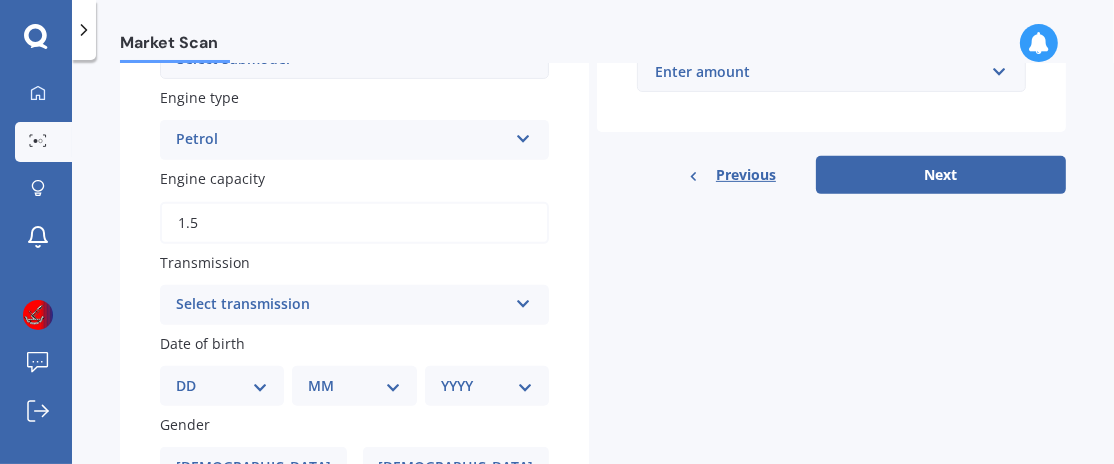 type on "1.5" 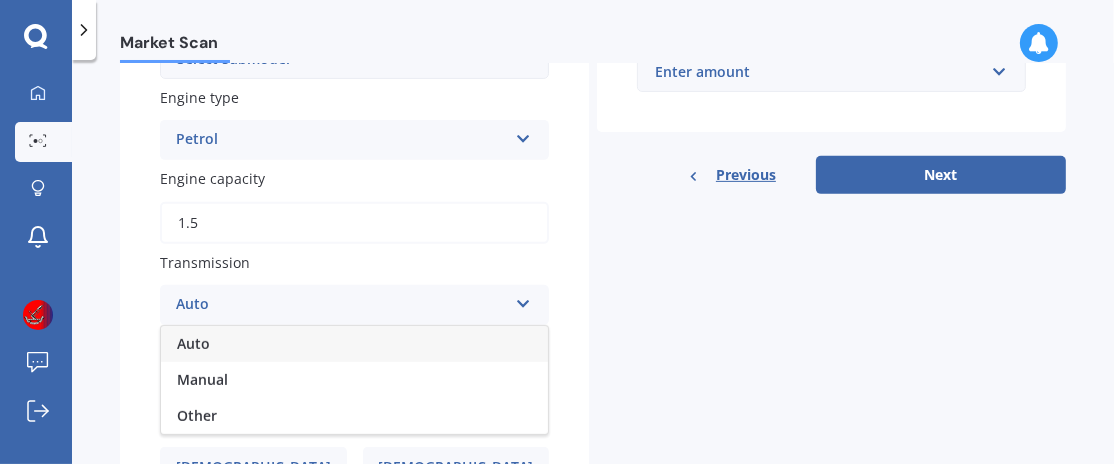 click on "Auto" at bounding box center [354, 344] 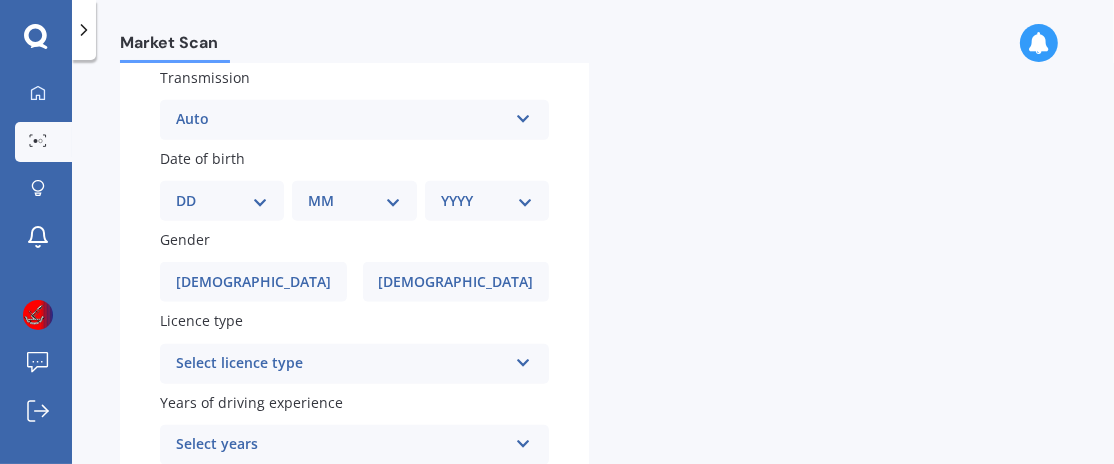 scroll, scrollTop: 800, scrollLeft: 0, axis: vertical 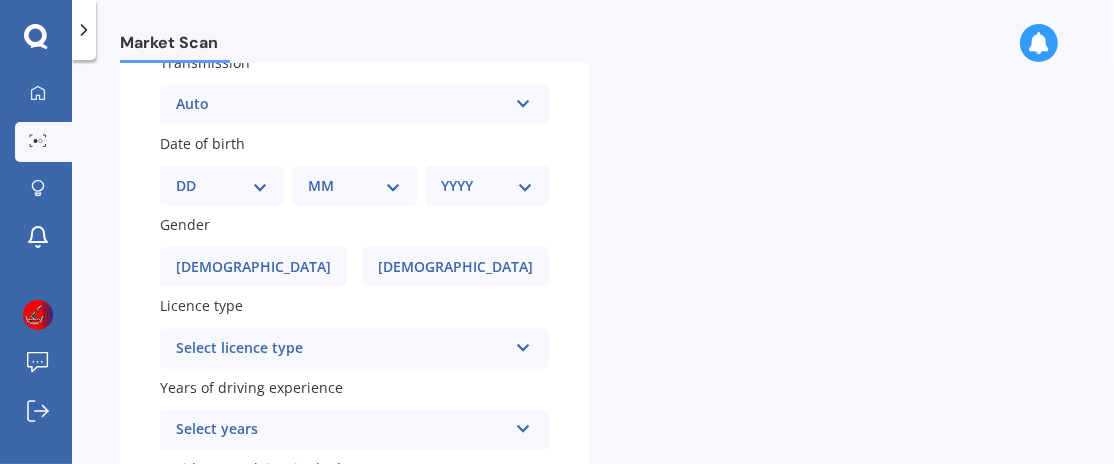 click on "DD 01 02 03 04 05 06 07 08 09 10 11 12 13 14 15 16 17 18 19 20 21 22 23 24 25 26 27 28 29 30 31" at bounding box center [222, 186] 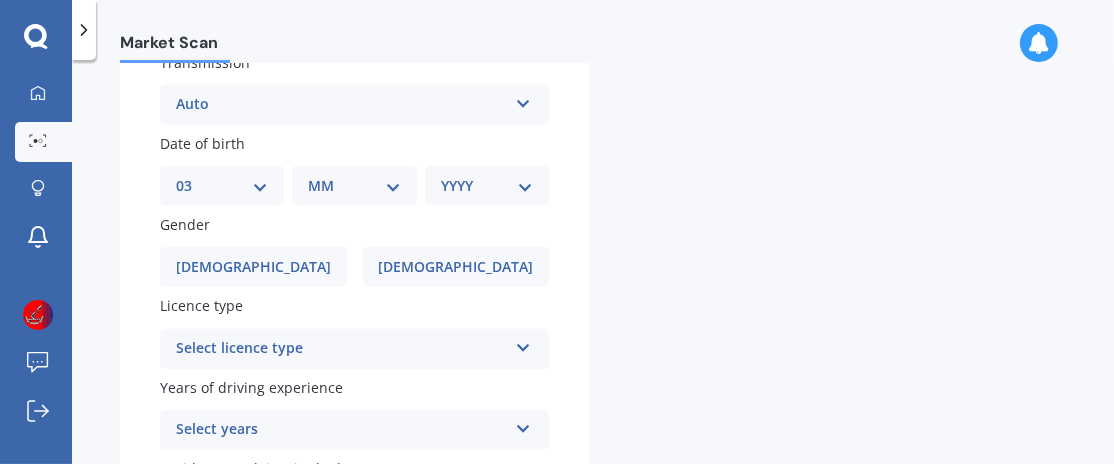 click on "DD 01 02 03 04 05 06 07 08 09 10 11 12 13 14 15 16 17 18 19 20 21 22 23 24 25 26 27 28 29 30 31" at bounding box center [222, 186] 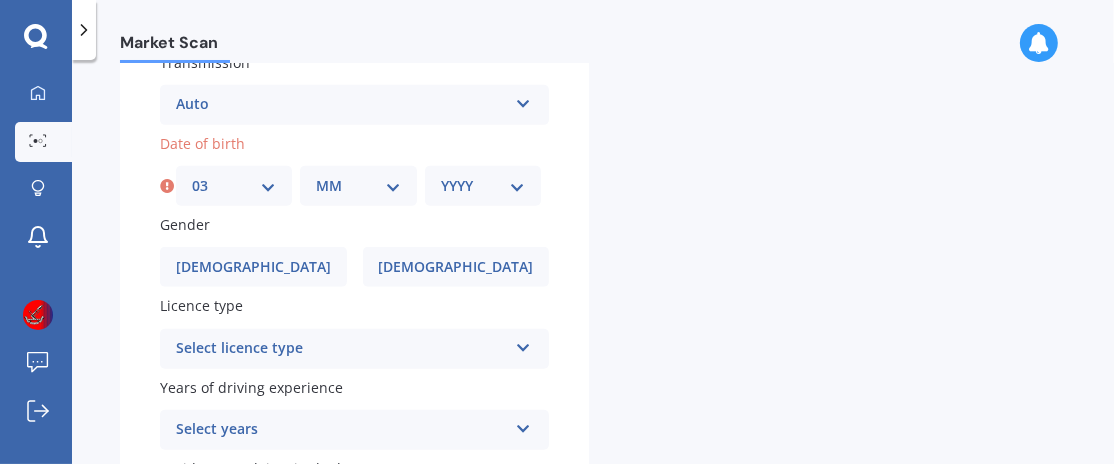 click on "DD 01 02 03 04 05 06 07 08 09 10 11 12 13 14 15 16 17 18 19 20 21 22 23 24 25 26 27 28 29 30 31" at bounding box center (234, 186) 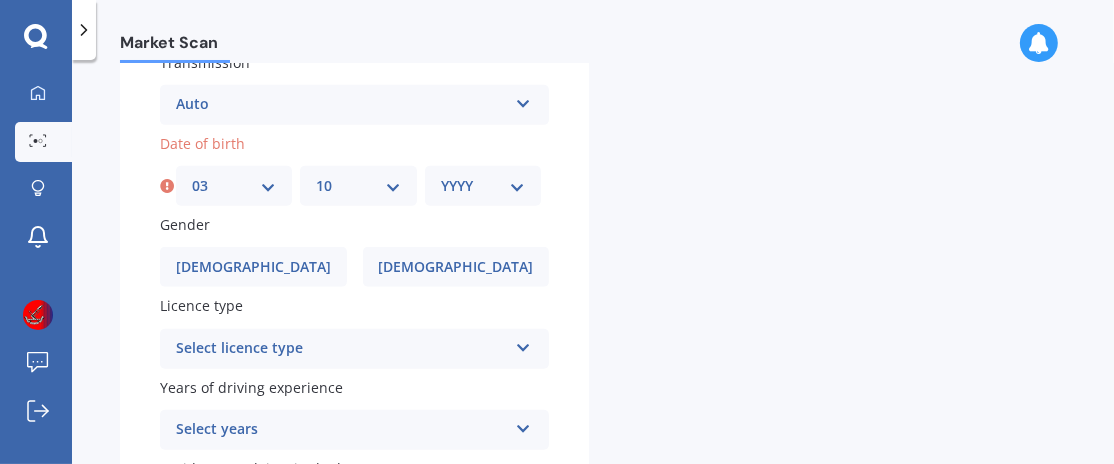click on "MM 01 02 03 04 05 06 07 08 09 10 11 12" at bounding box center [358, 186] 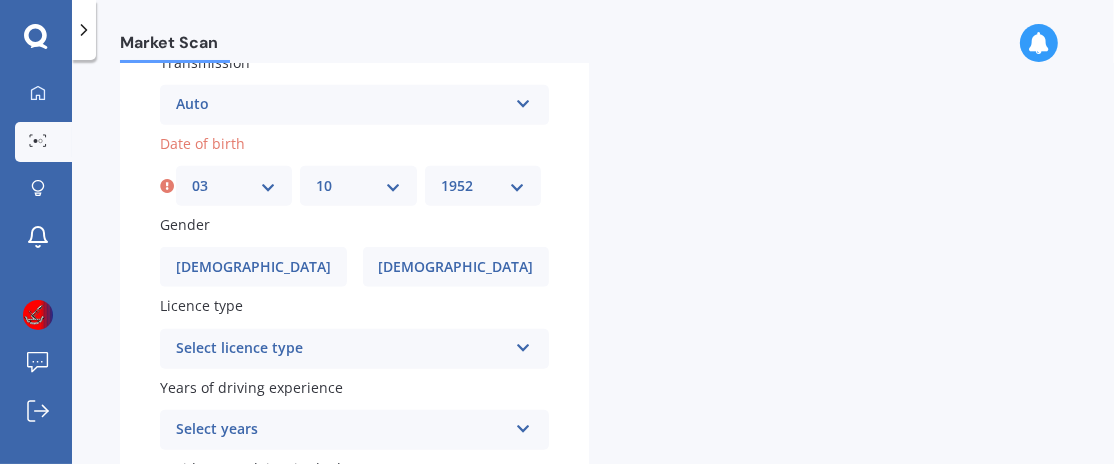 click on "YYYY 2025 2024 2023 2022 2021 2020 2019 2018 2017 2016 2015 2014 2013 2012 2011 2010 2009 2008 2007 2006 2005 2004 2003 2002 2001 2000 1999 1998 1997 1996 1995 1994 1993 1992 1991 1990 1989 1988 1987 1986 1985 1984 1983 1982 1981 1980 1979 1978 1977 1976 1975 1974 1973 1972 1971 1970 1969 1968 1967 1966 1965 1964 1963 1962 1961 1960 1959 1958 1957 1956 1955 1954 1953 1952 1951 1950 1949 1948 1947 1946 1945 1944 1943 1942 1941 1940 1939 1938 1937 1936 1935 1934 1933 1932 1931 1930 1929 1928 1927 1926" at bounding box center [483, 186] 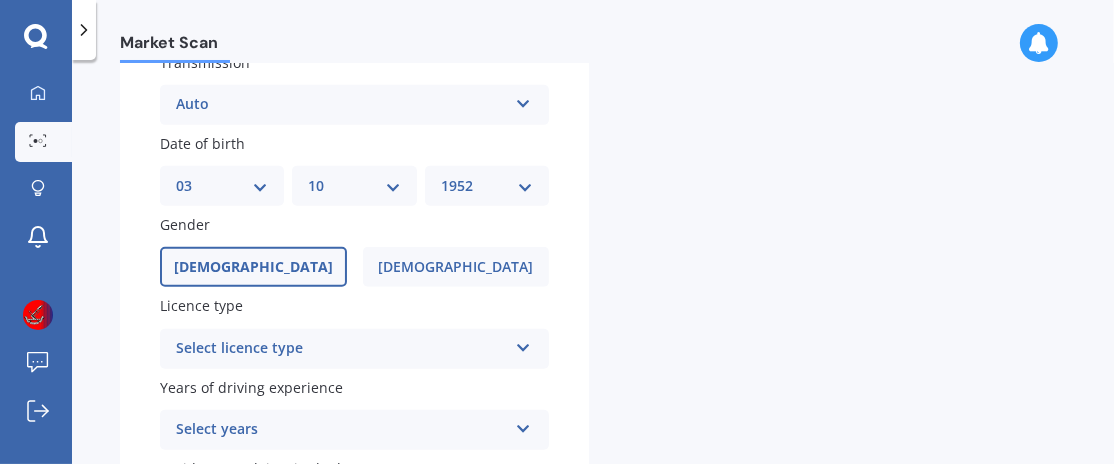 click on "Male" at bounding box center [253, 267] 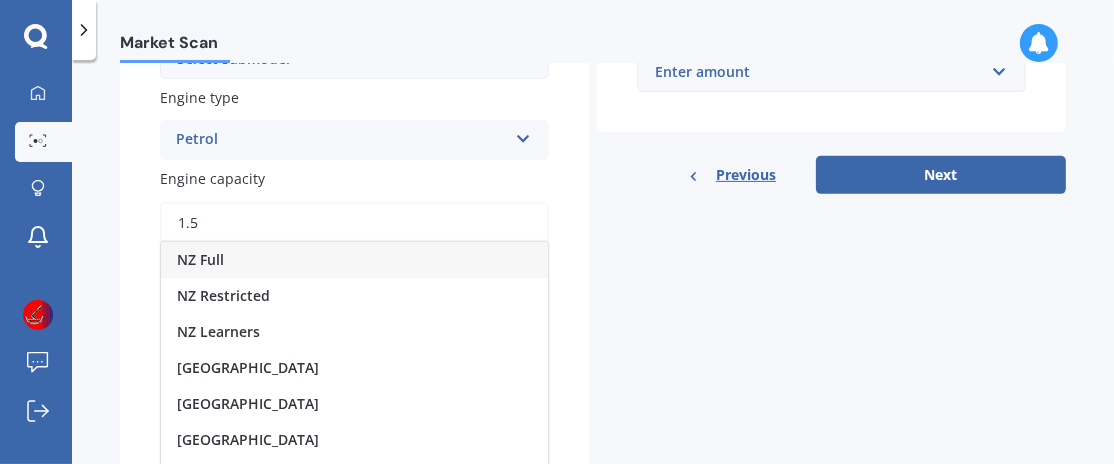 scroll, scrollTop: 699, scrollLeft: 0, axis: vertical 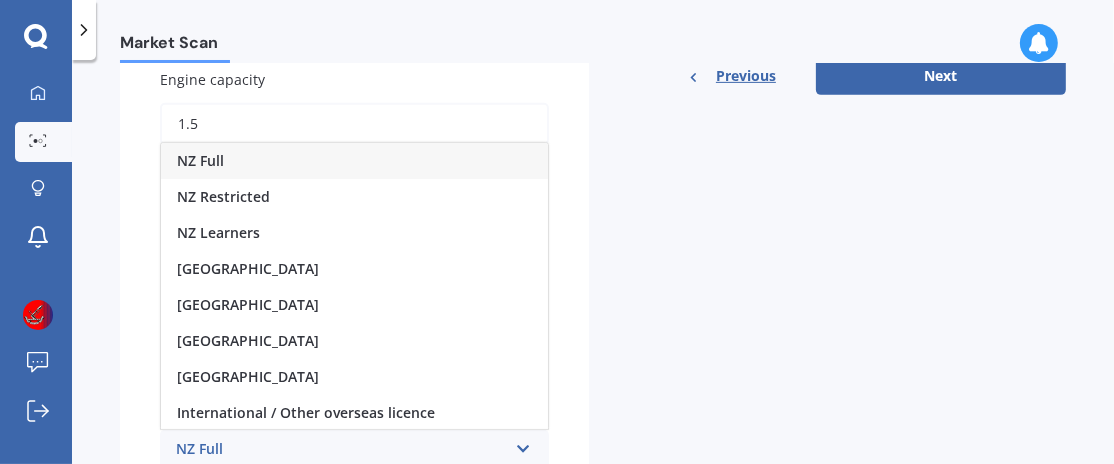 click on "NZ Full" at bounding box center (354, 161) 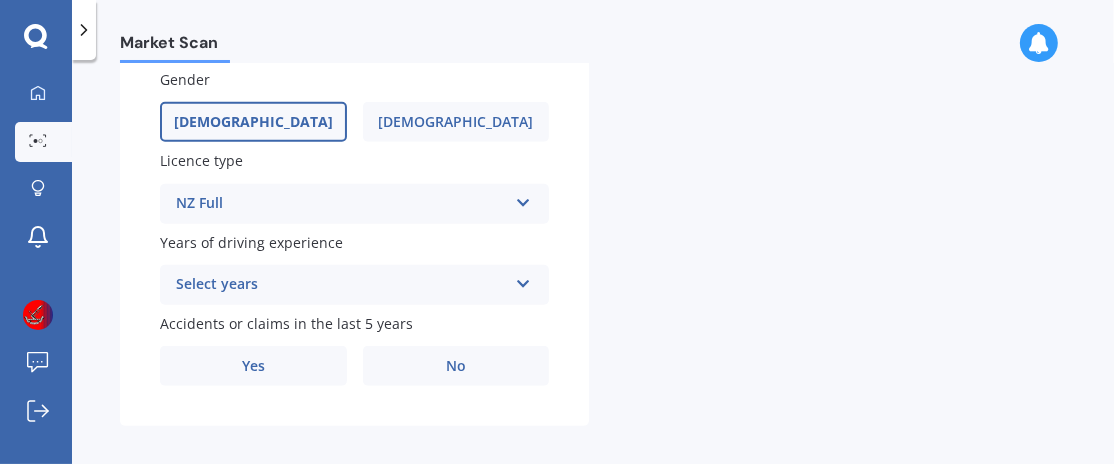 scroll, scrollTop: 957, scrollLeft: 0, axis: vertical 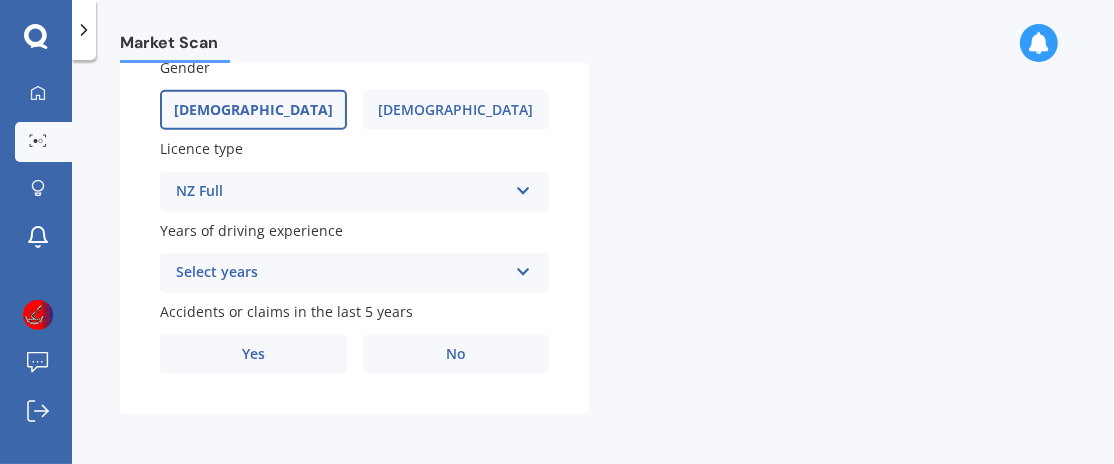 click at bounding box center [523, 268] 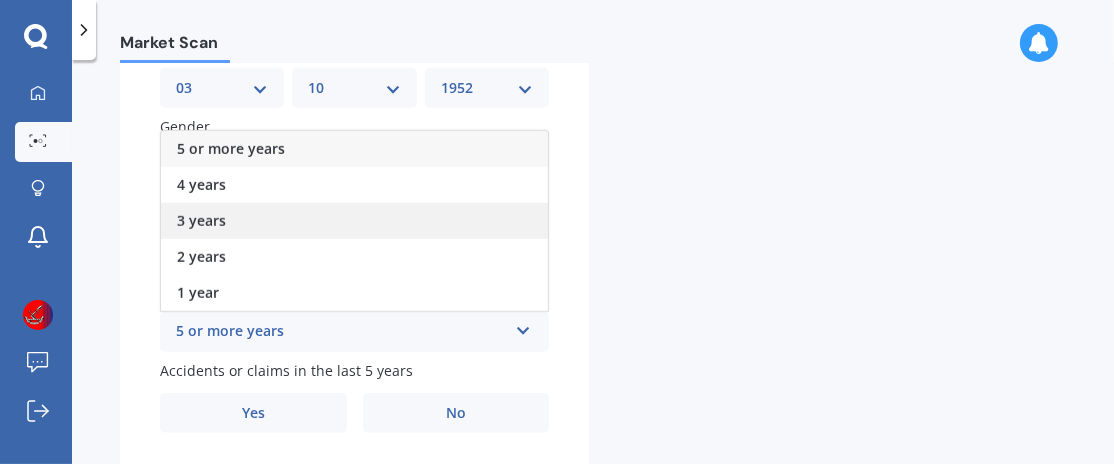 scroll, scrollTop: 857, scrollLeft: 0, axis: vertical 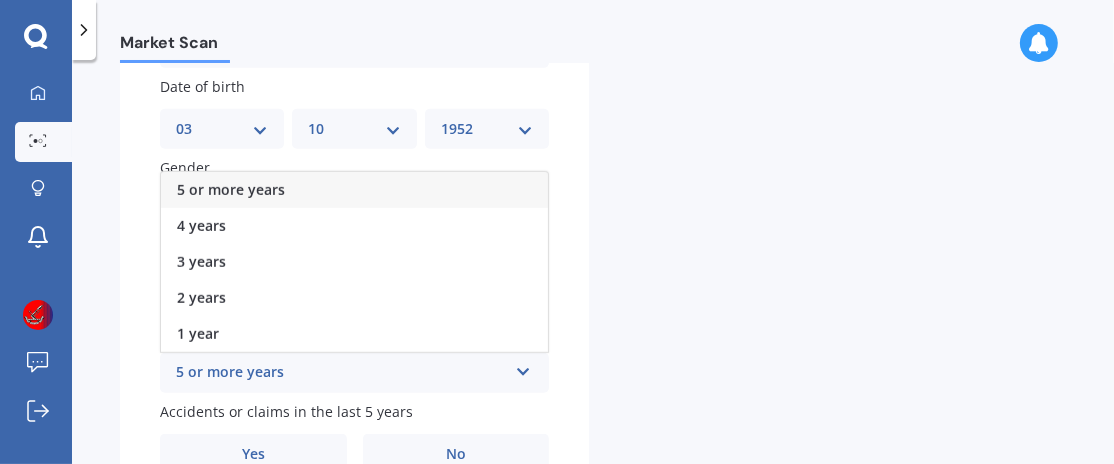 click on "5 or more years" at bounding box center (354, 190) 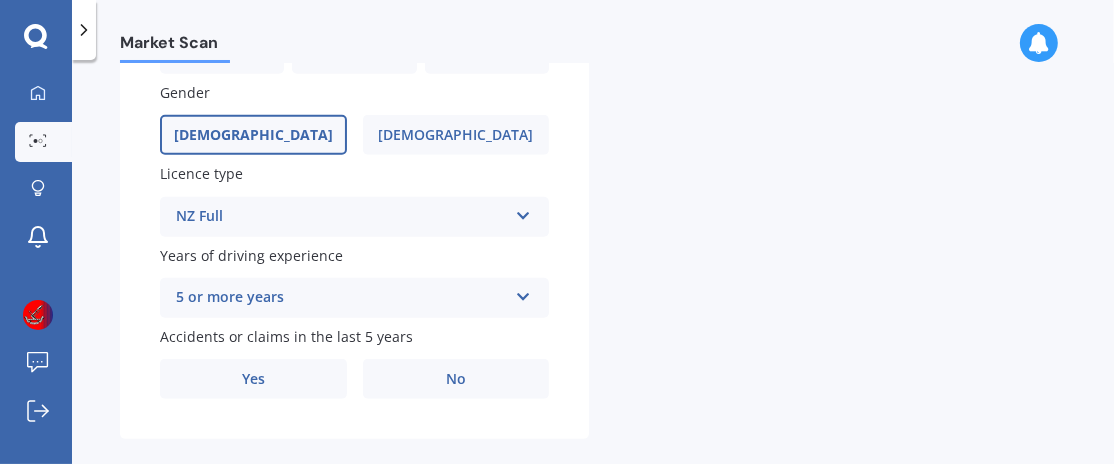 scroll, scrollTop: 957, scrollLeft: 0, axis: vertical 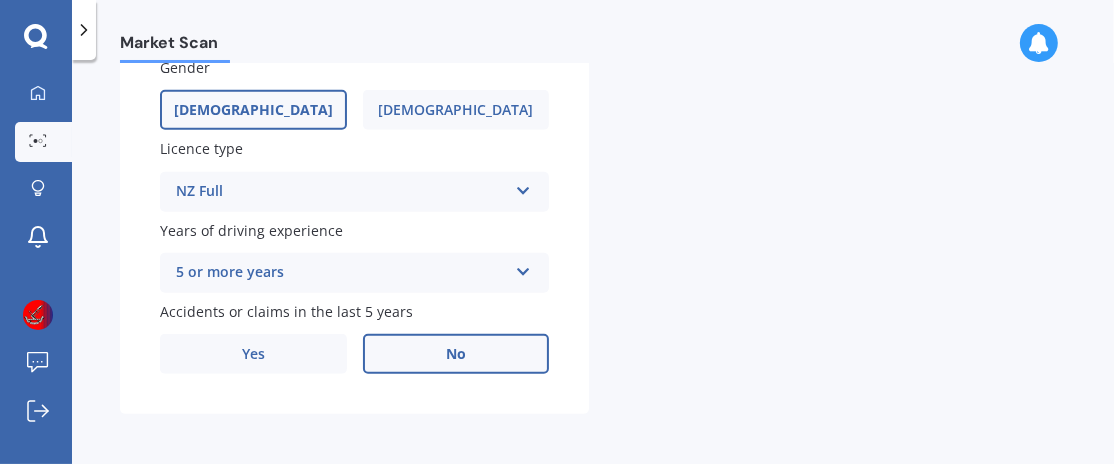 click on "No" at bounding box center (456, 354) 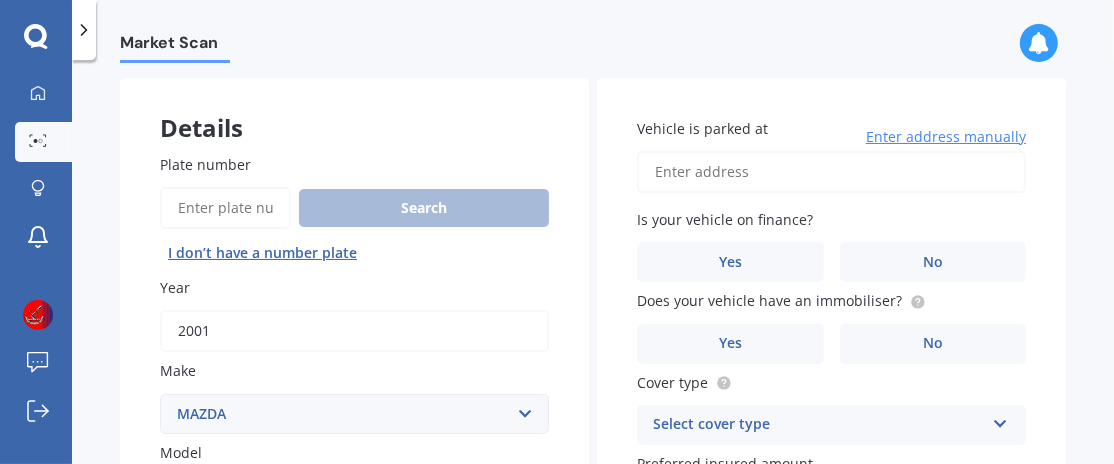 scroll, scrollTop: 0, scrollLeft: 0, axis: both 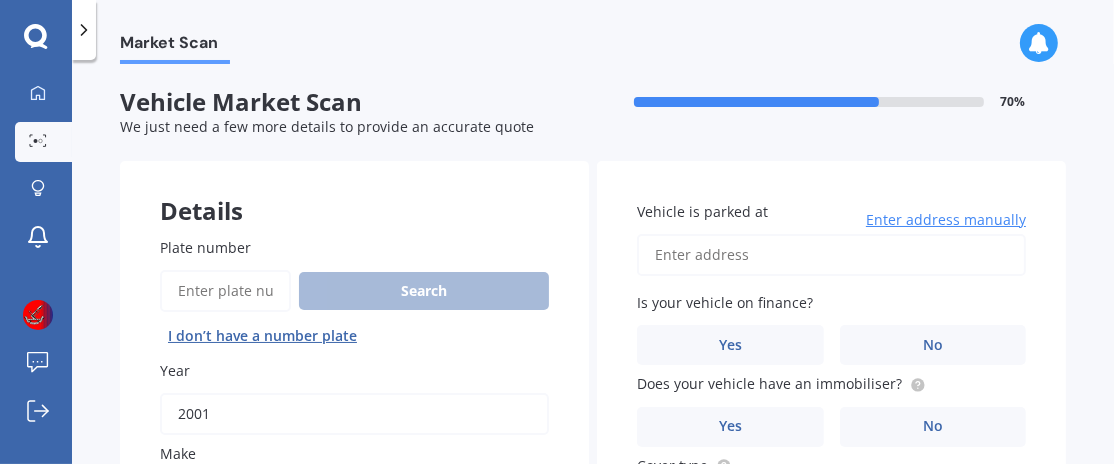 click on "Vehicle is parked at" at bounding box center (831, 255) 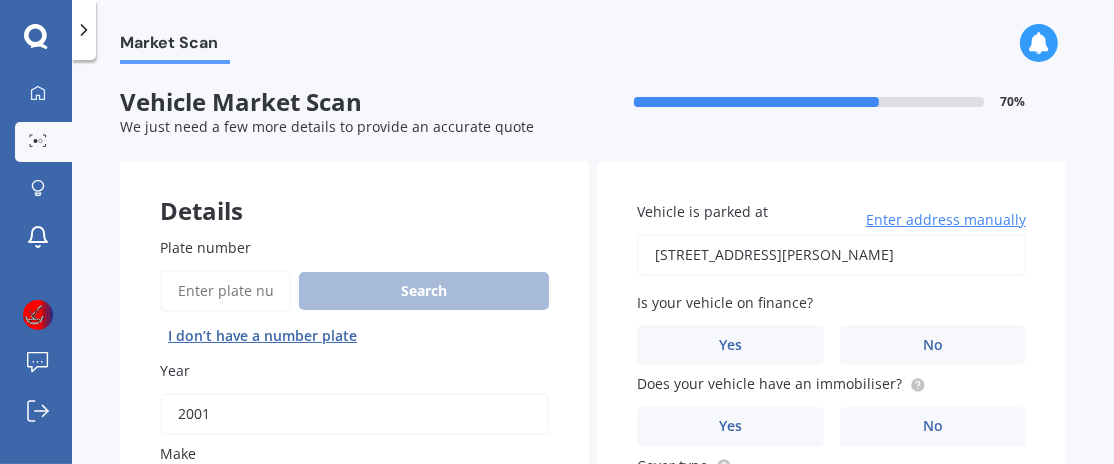 type on "24 Downes Avenue, Springvale, Whanganui 4501" 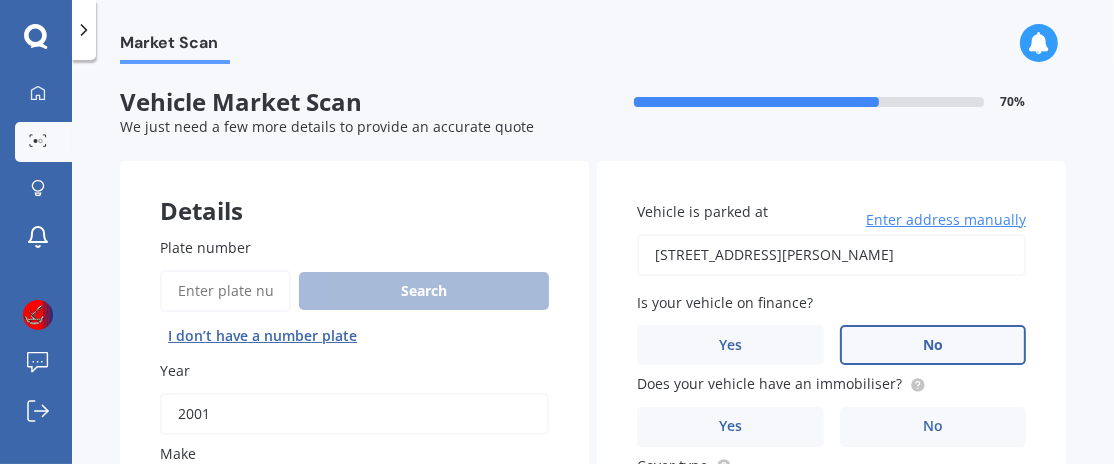 click on "No" at bounding box center [933, 345] 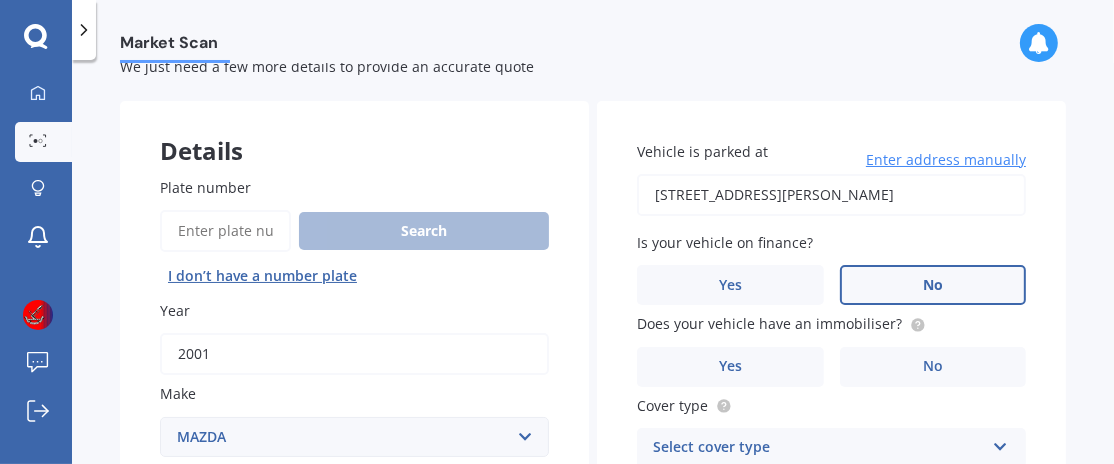 scroll, scrollTop: 99, scrollLeft: 0, axis: vertical 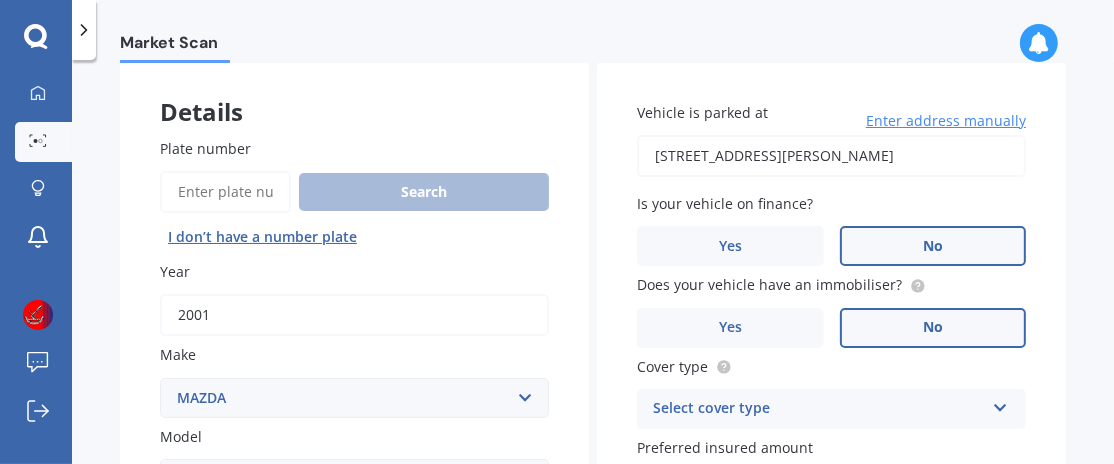 click on "No" at bounding box center (933, 327) 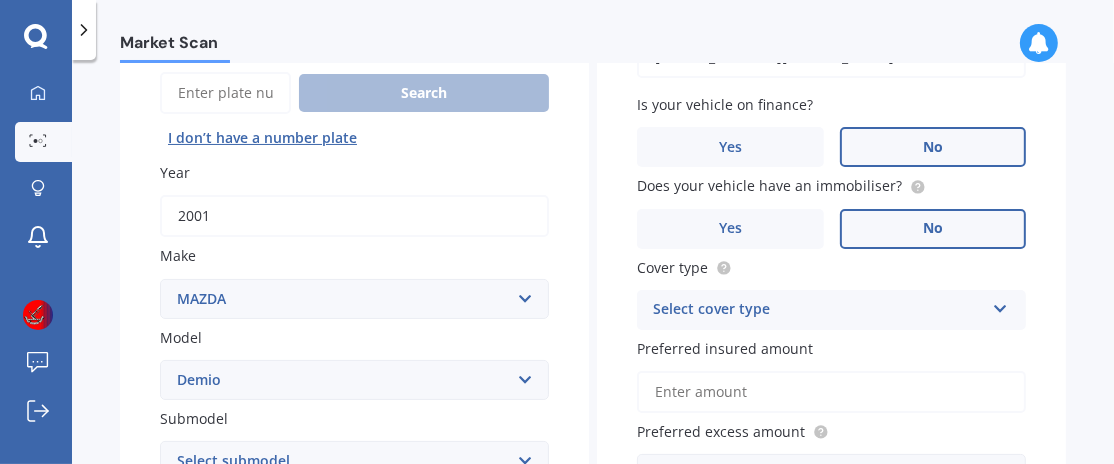 scroll, scrollTop: 299, scrollLeft: 0, axis: vertical 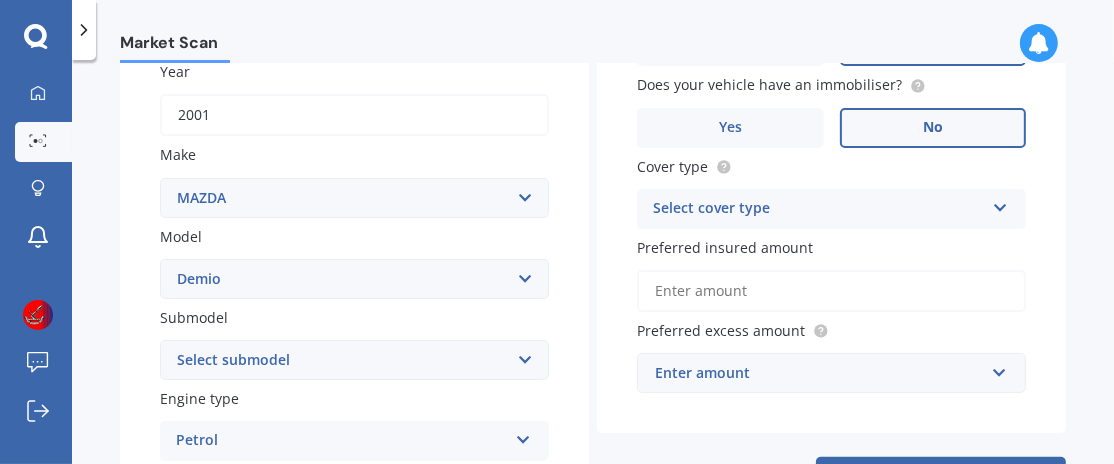 click at bounding box center (1000, 204) 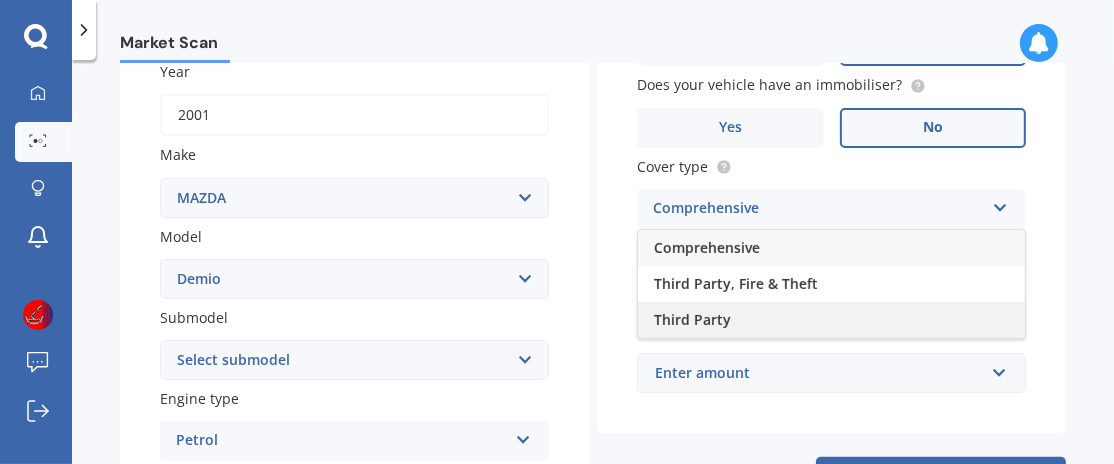 click on "Third Party" at bounding box center (692, 319) 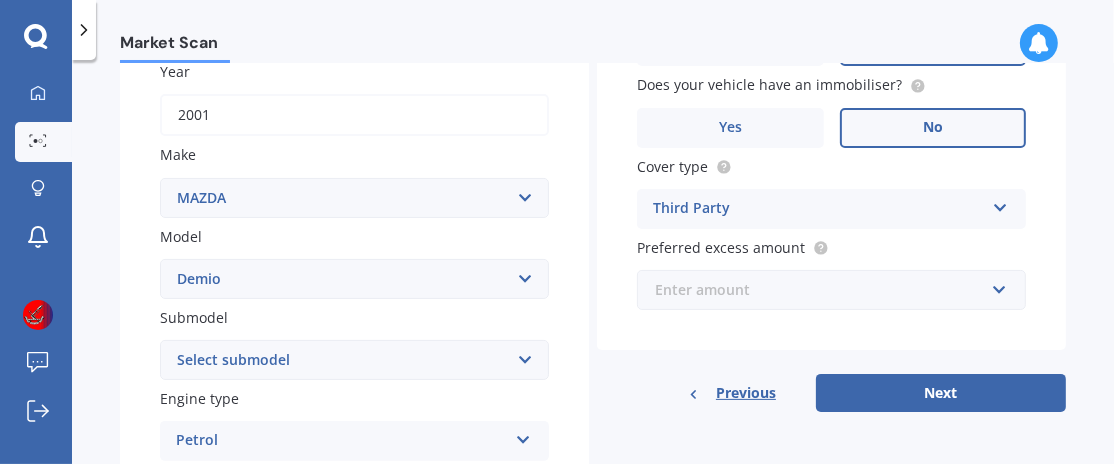 click at bounding box center [824, 290] 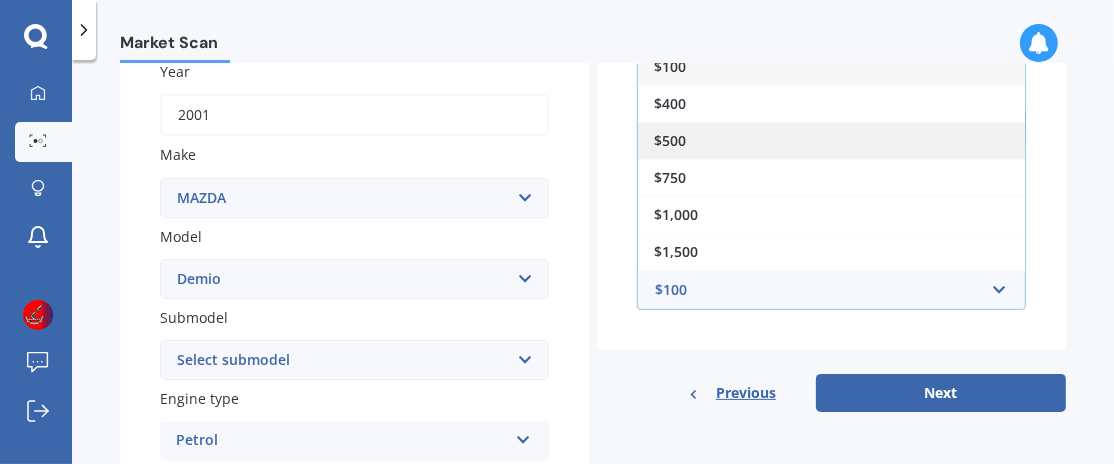 click on "$500" at bounding box center [831, 140] 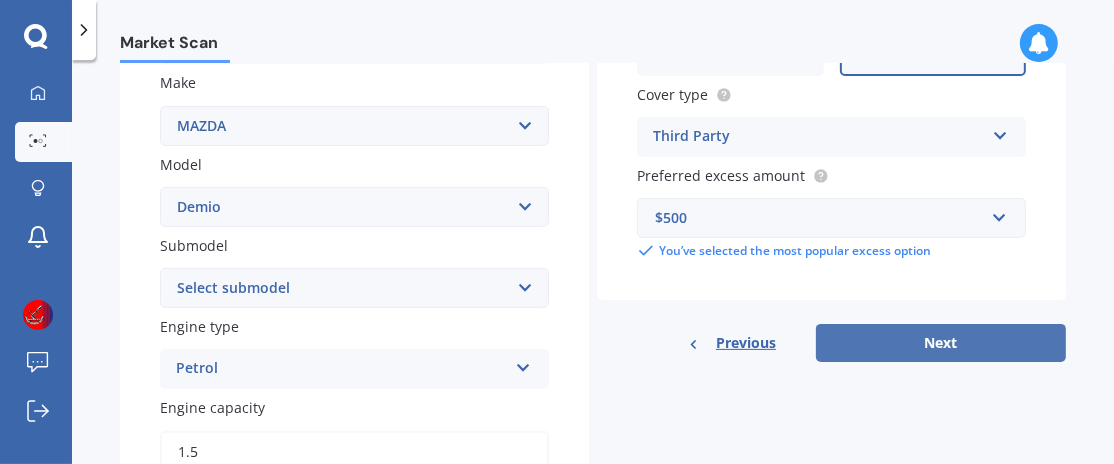 scroll, scrollTop: 400, scrollLeft: 0, axis: vertical 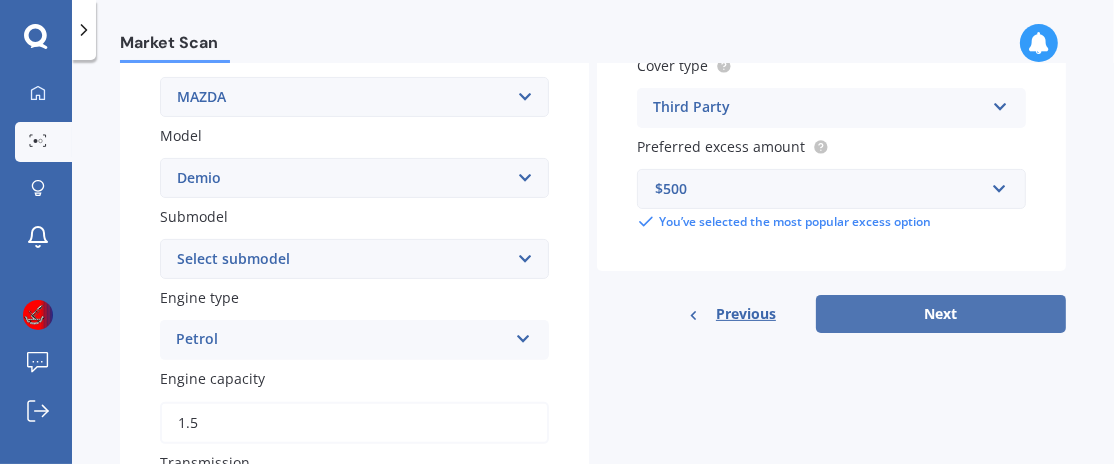 click on "Next" at bounding box center [941, 314] 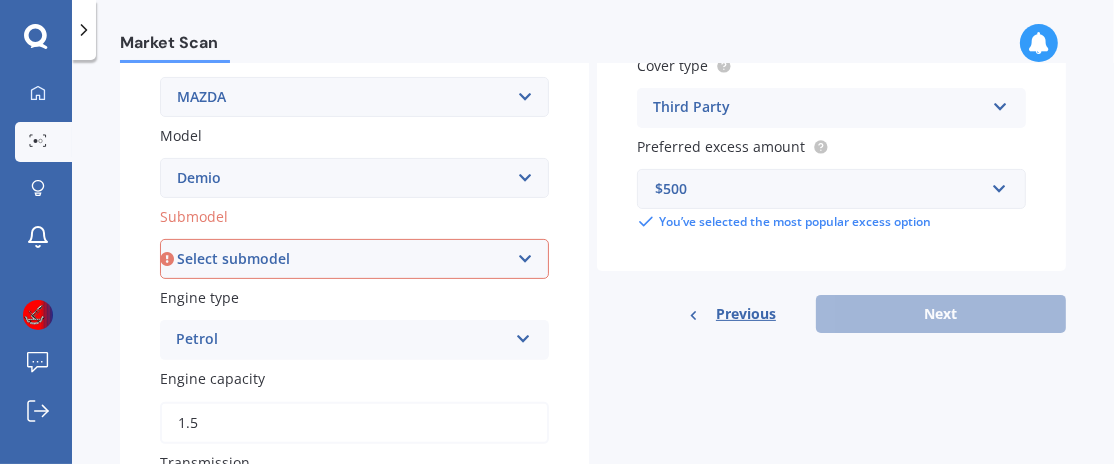 click on "Select submodel (All) Diesel Petrol XD Touring Turbo Diesel" at bounding box center (354, 259) 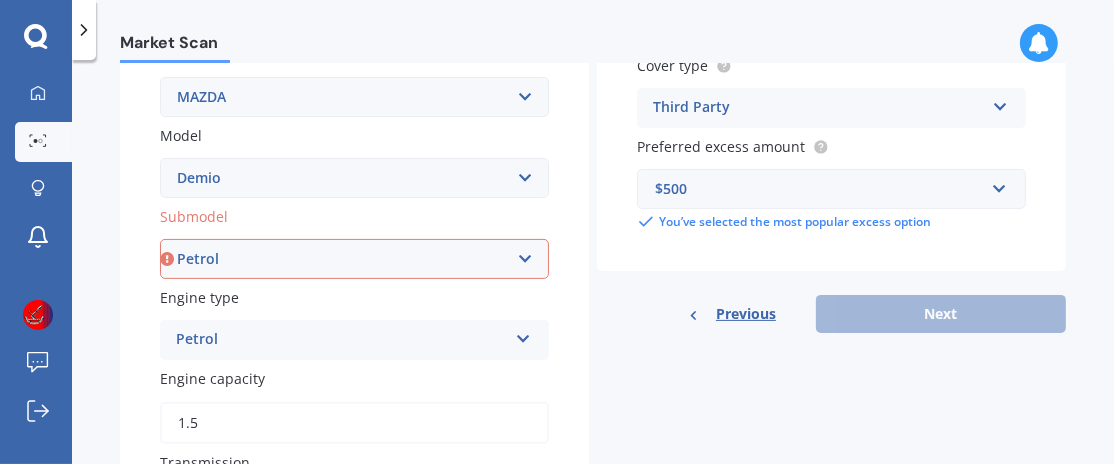 click on "Select submodel (All) Diesel Petrol XD Touring Turbo Diesel" at bounding box center (354, 259) 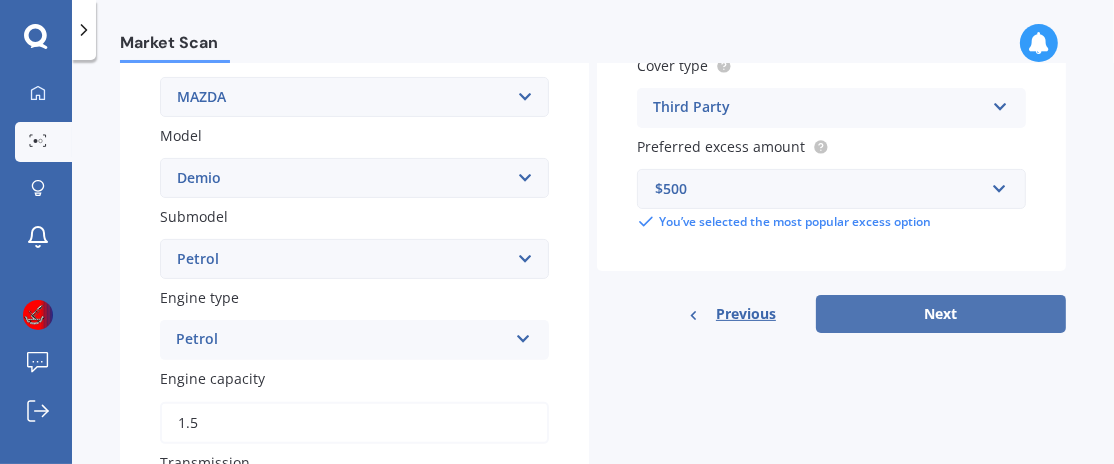 click on "Next" at bounding box center (941, 314) 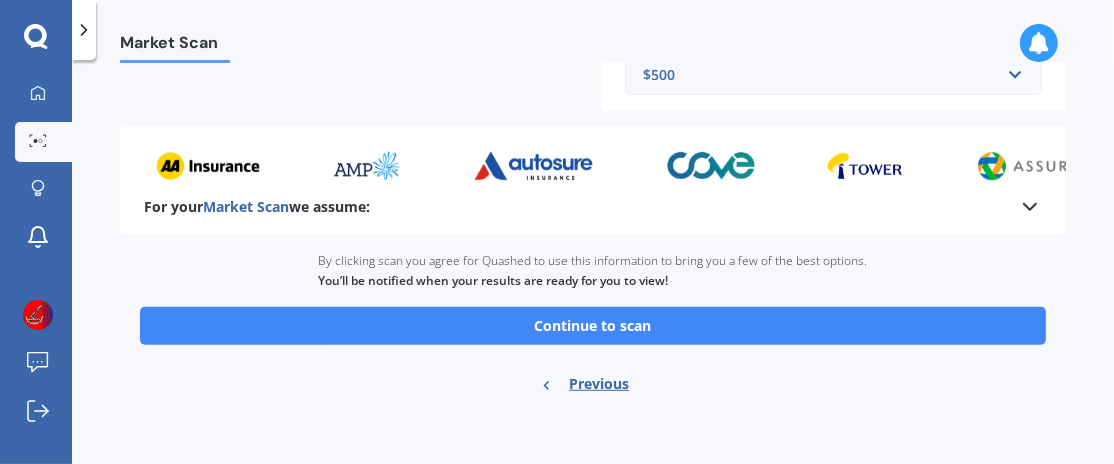 scroll, scrollTop: 891, scrollLeft: 0, axis: vertical 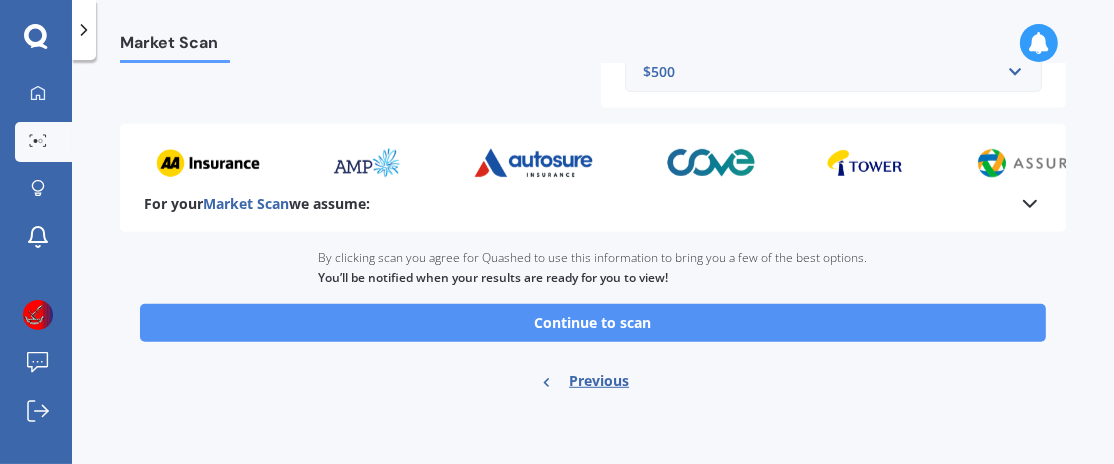 click on "Continue to scan" at bounding box center [593, 323] 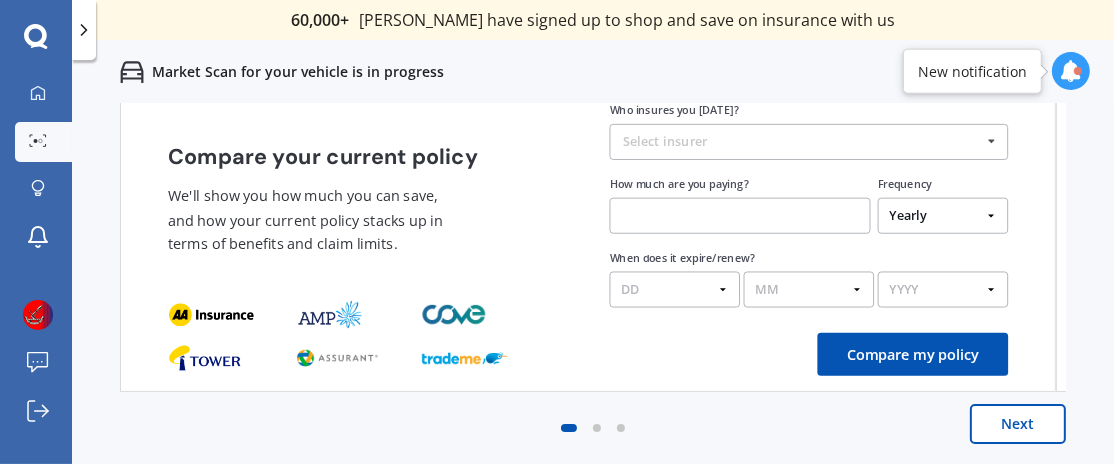 scroll, scrollTop: 0, scrollLeft: 0, axis: both 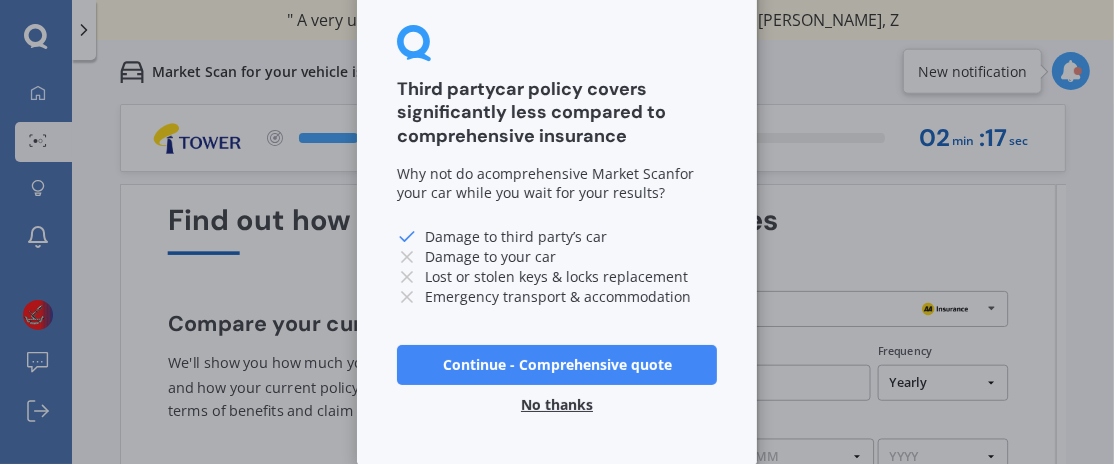 click on "Continue - Comprehensive quote" at bounding box center (557, 365) 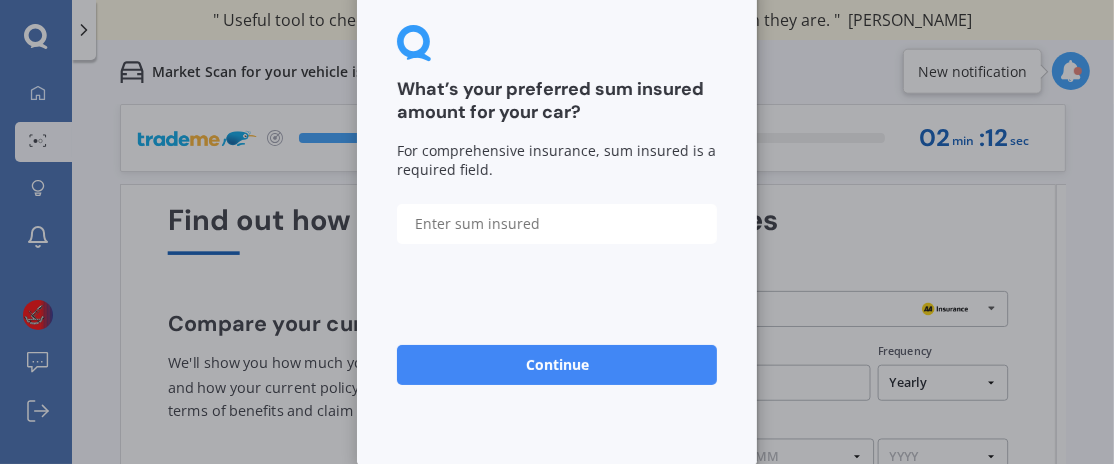 click at bounding box center (557, 224) 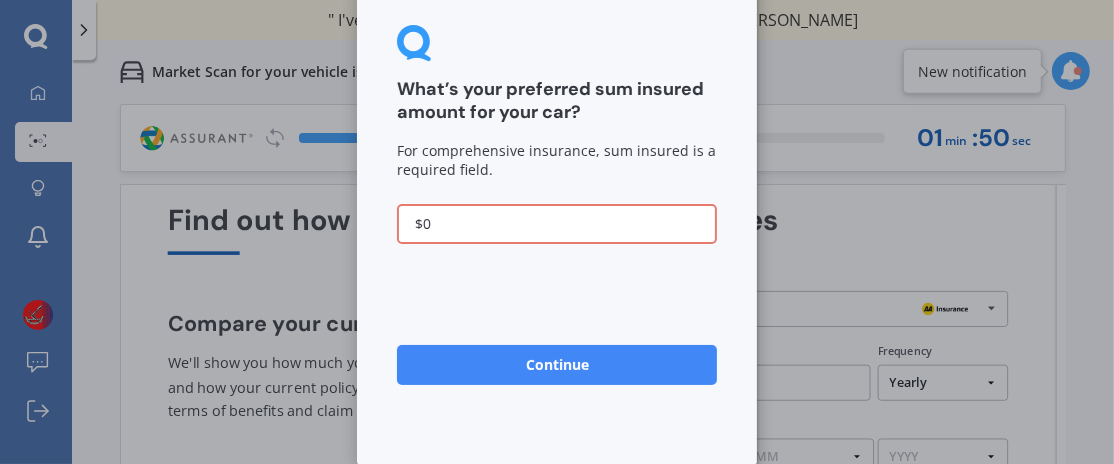 click on "Continue" at bounding box center (557, 365) 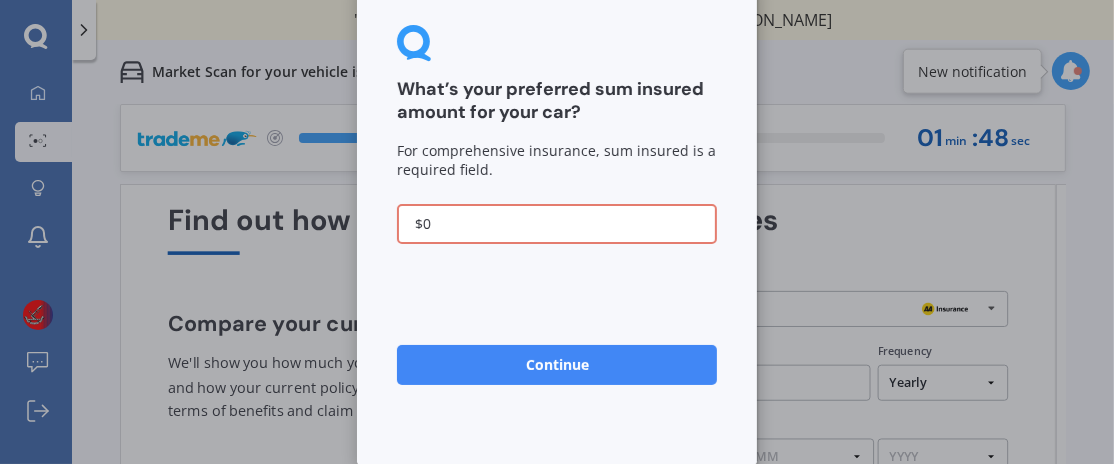 scroll, scrollTop: 1, scrollLeft: 0, axis: vertical 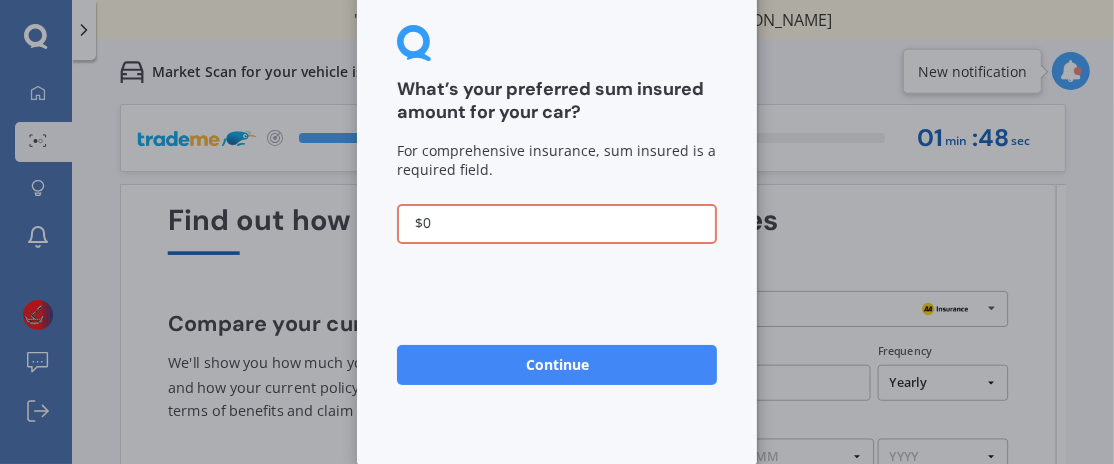drag, startPoint x: 437, startPoint y: 227, endPoint x: 363, endPoint y: 227, distance: 74 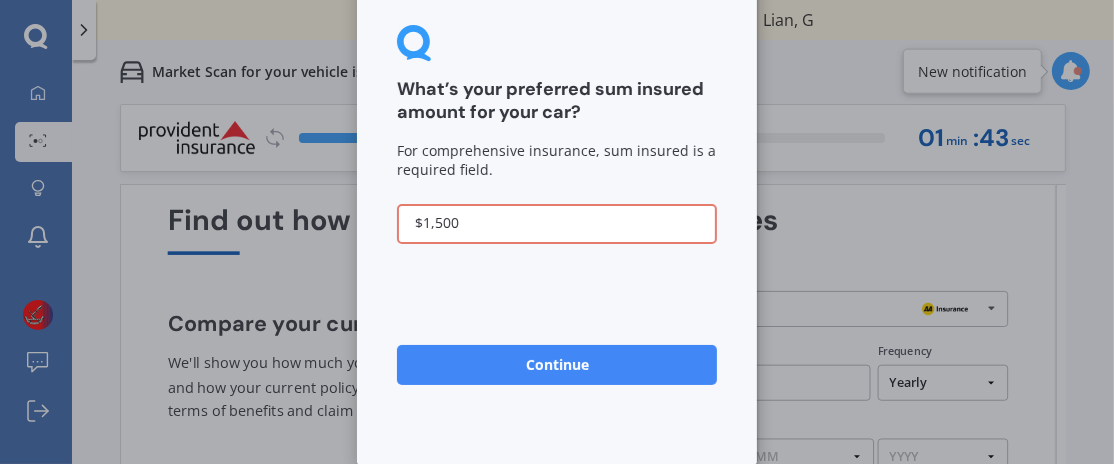 scroll, scrollTop: 0, scrollLeft: 0, axis: both 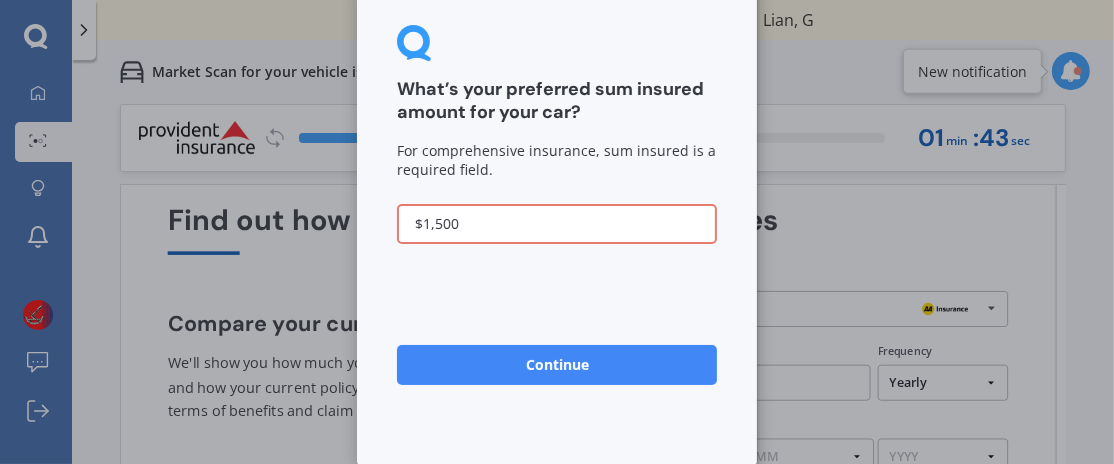 click on "Continue" at bounding box center [557, 365] 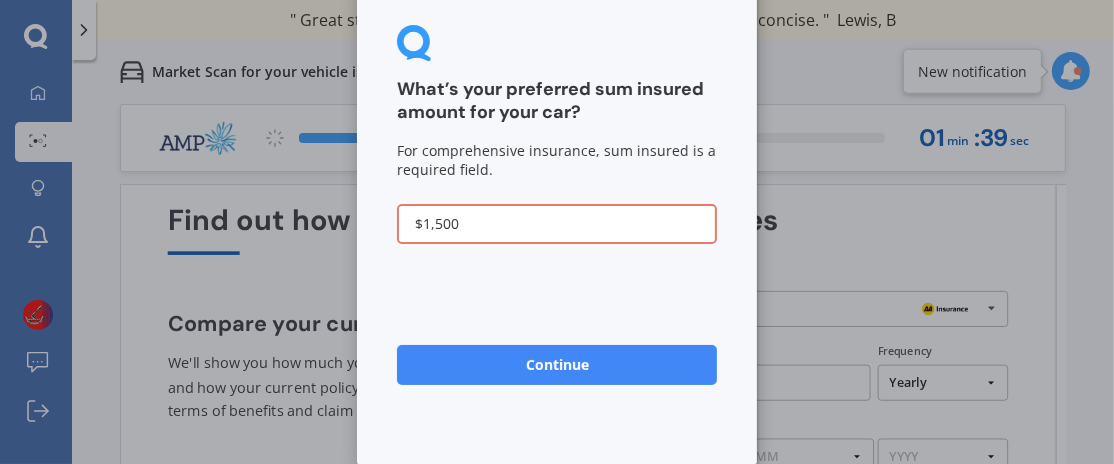 click on "Continue" at bounding box center [557, 365] 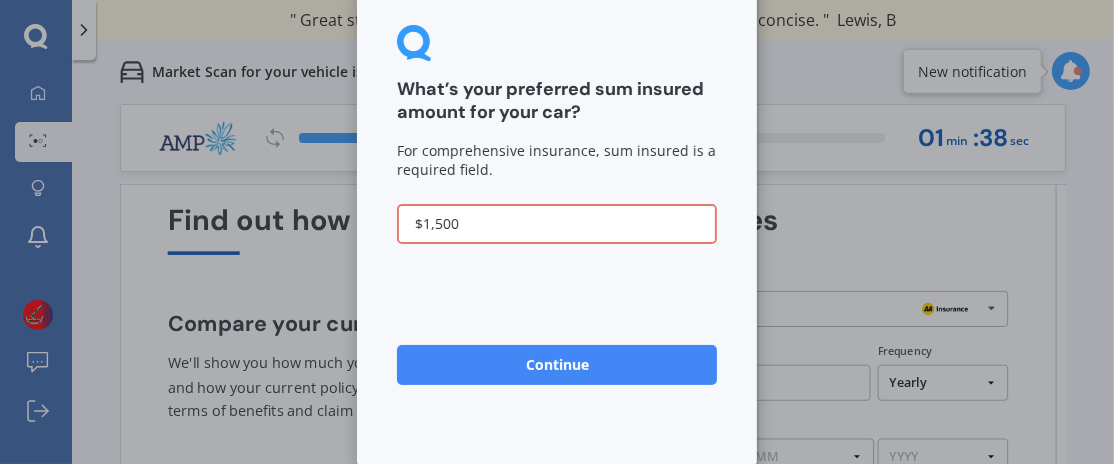click on "Continue" at bounding box center [557, 365] 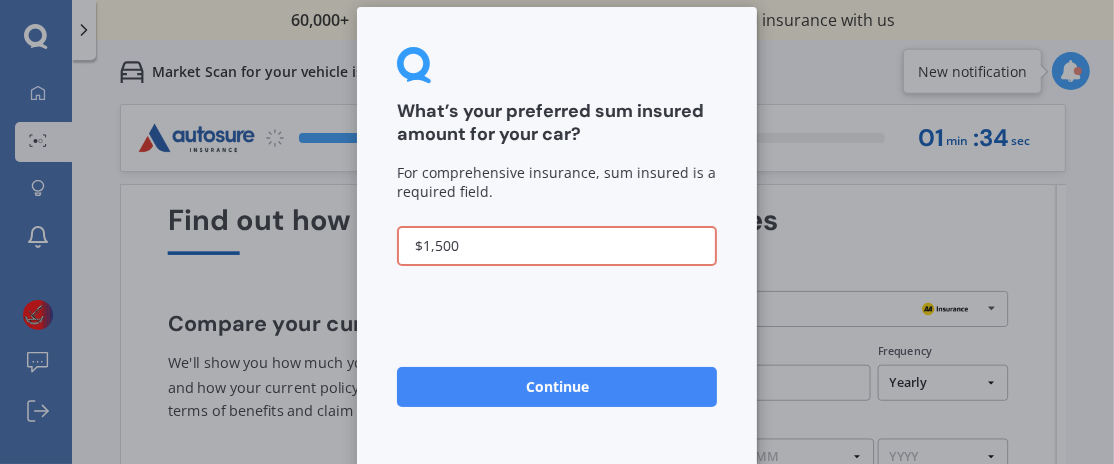 scroll, scrollTop: 0, scrollLeft: 0, axis: both 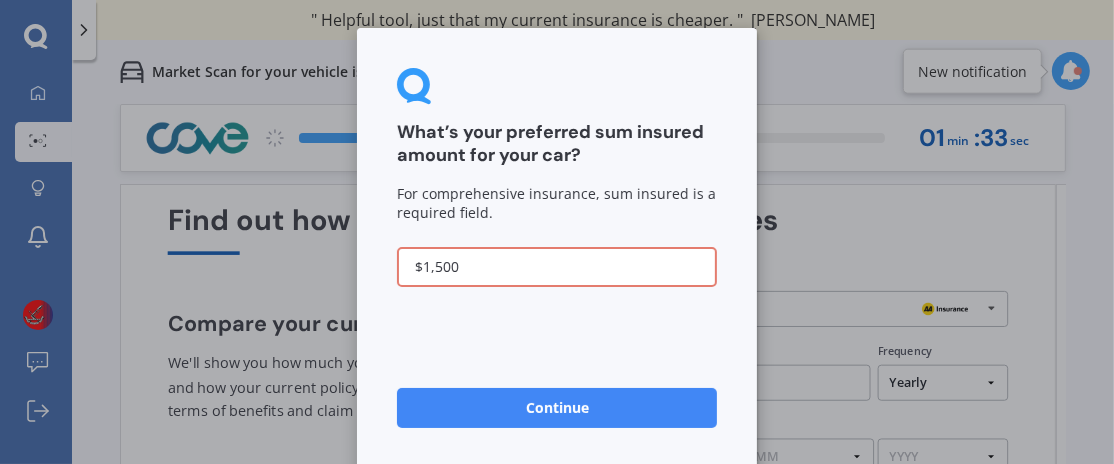 drag, startPoint x: 471, startPoint y: 267, endPoint x: 374, endPoint y: 267, distance: 97 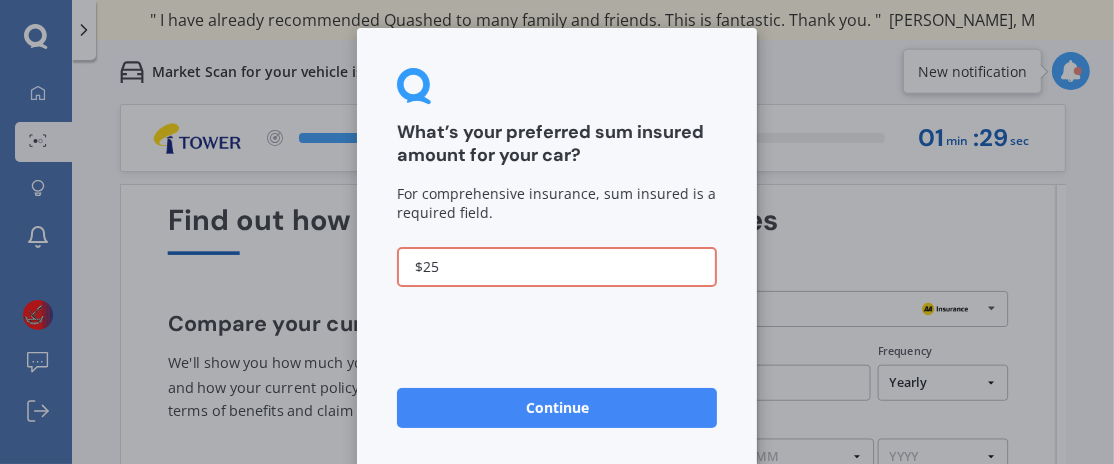 type on "$2" 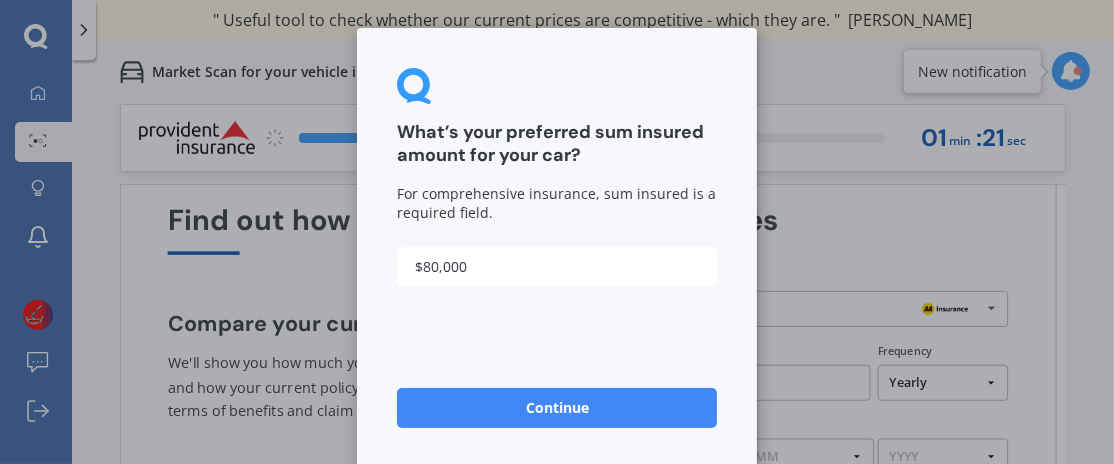 type on "$80,000" 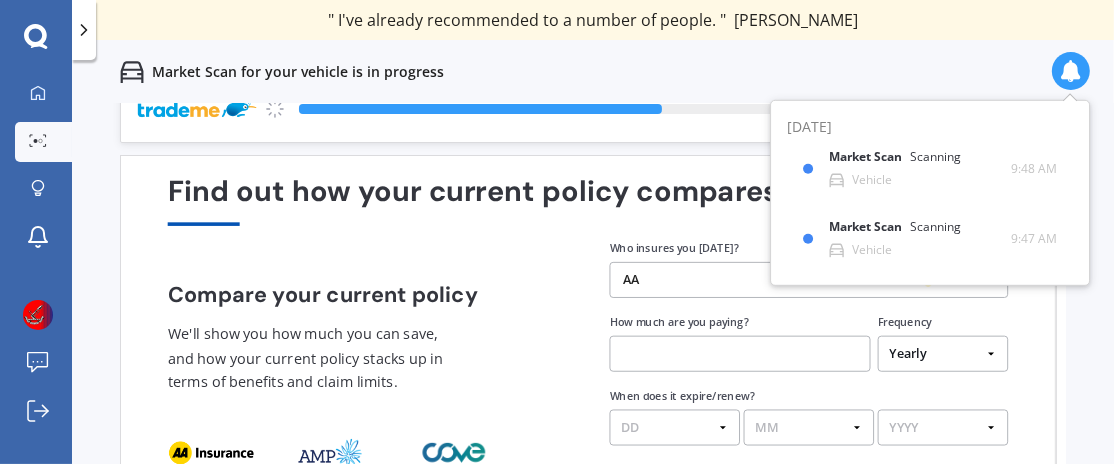 scroll, scrollTop: 0, scrollLeft: 0, axis: both 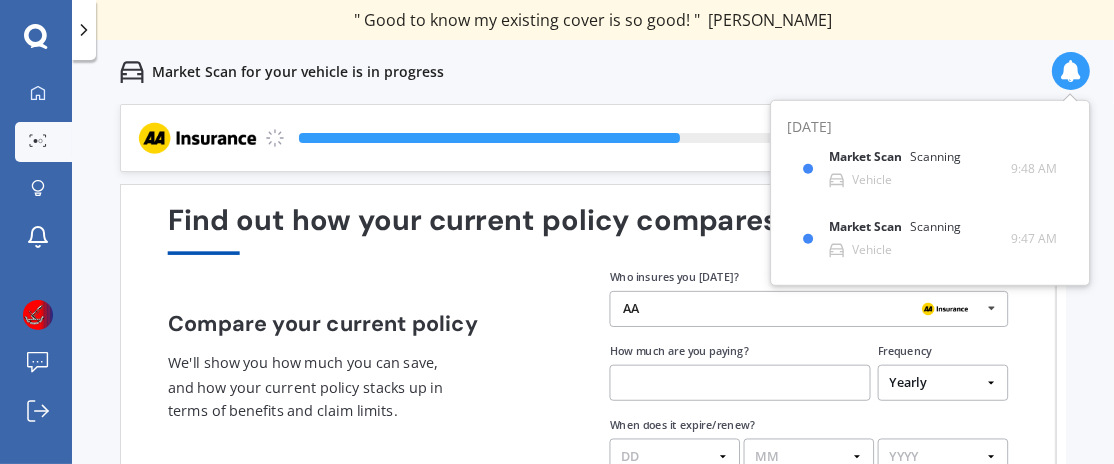 click at bounding box center [991, 308] 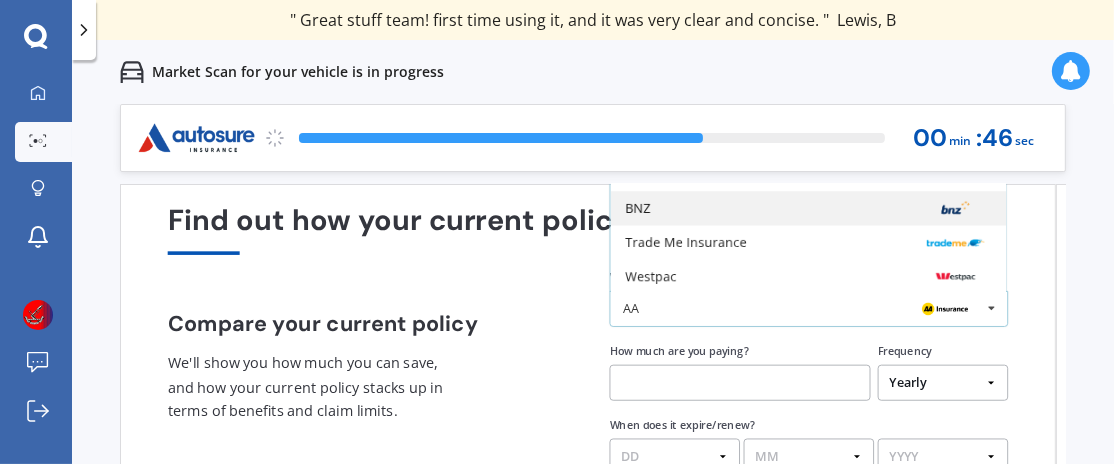 scroll, scrollTop: 130, scrollLeft: 0, axis: vertical 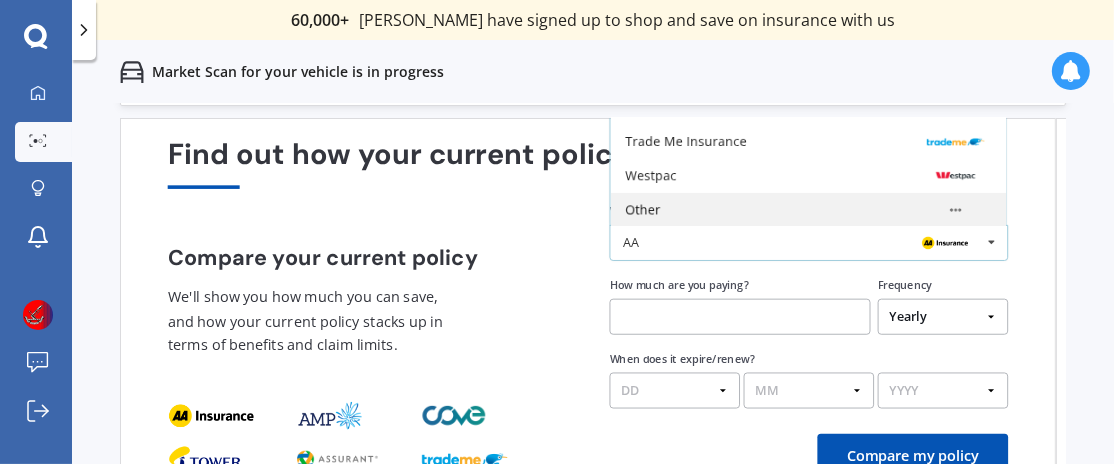 click on "Other" at bounding box center (808, 210) 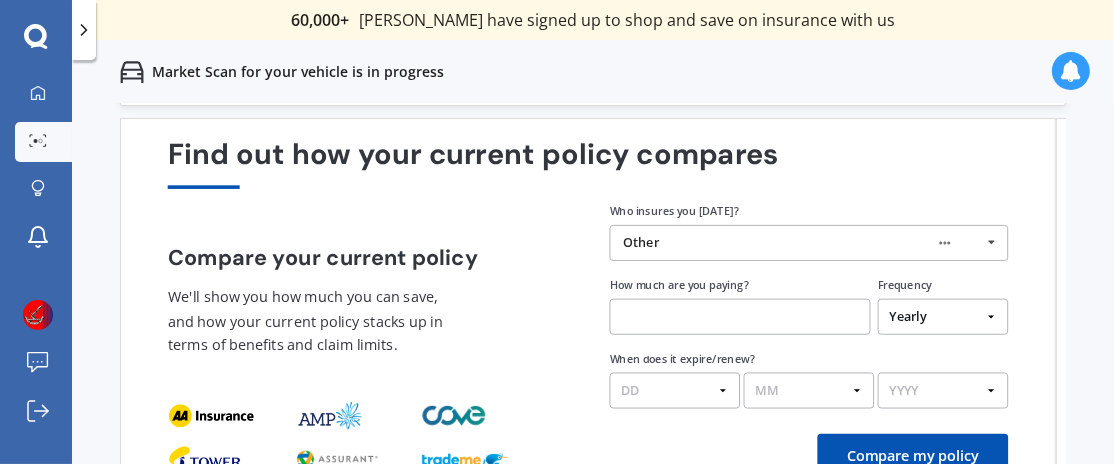 click at bounding box center (740, 317) 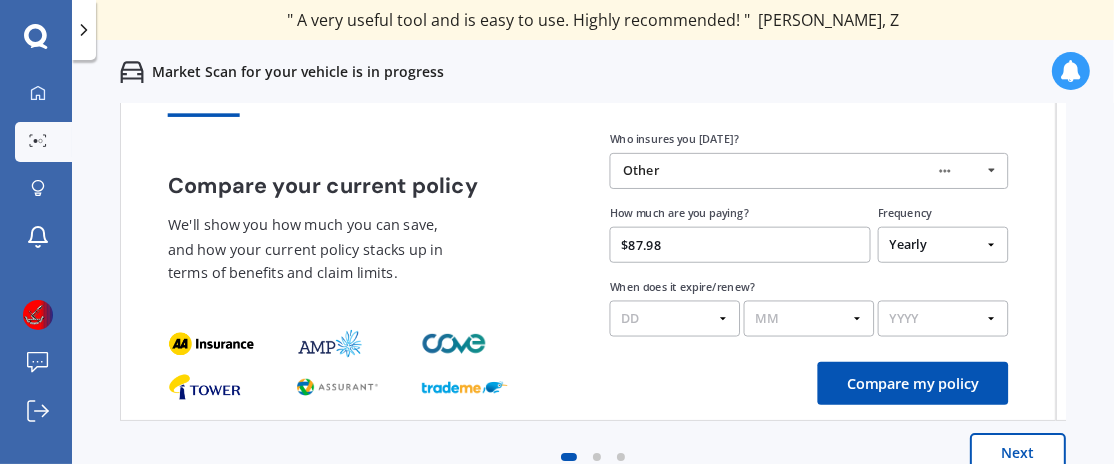 scroll, scrollTop: 166, scrollLeft: 0, axis: vertical 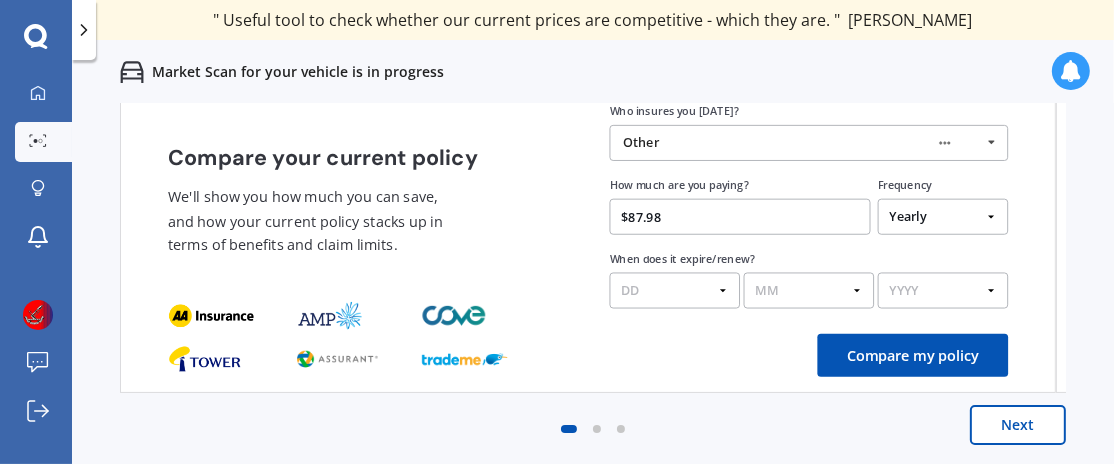type on "$87.98" 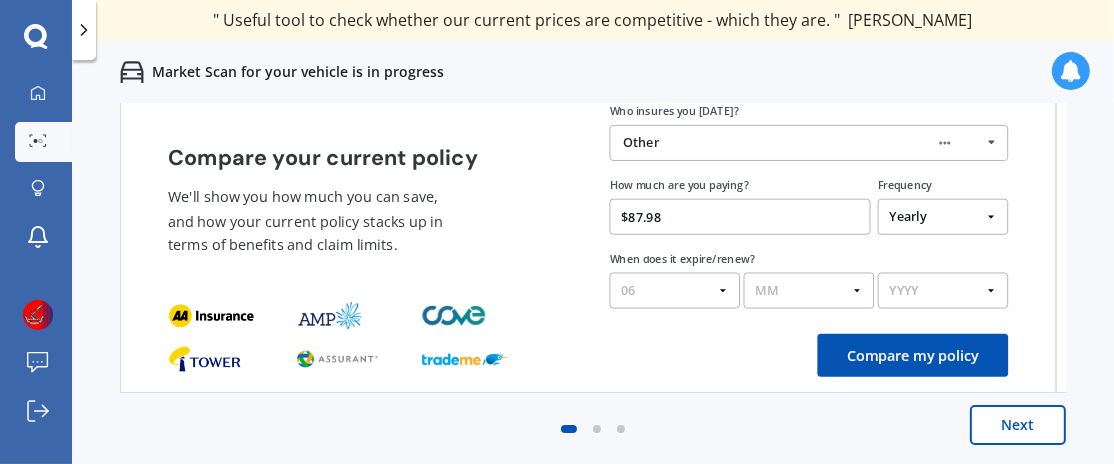 click on "DD 01 02 03 04 05 06 07 08 09 10 11 12 13 14 15 16 17 18 19 20 21 22 23 24 25 26 27 28 29 30 31" at bounding box center [675, 291] 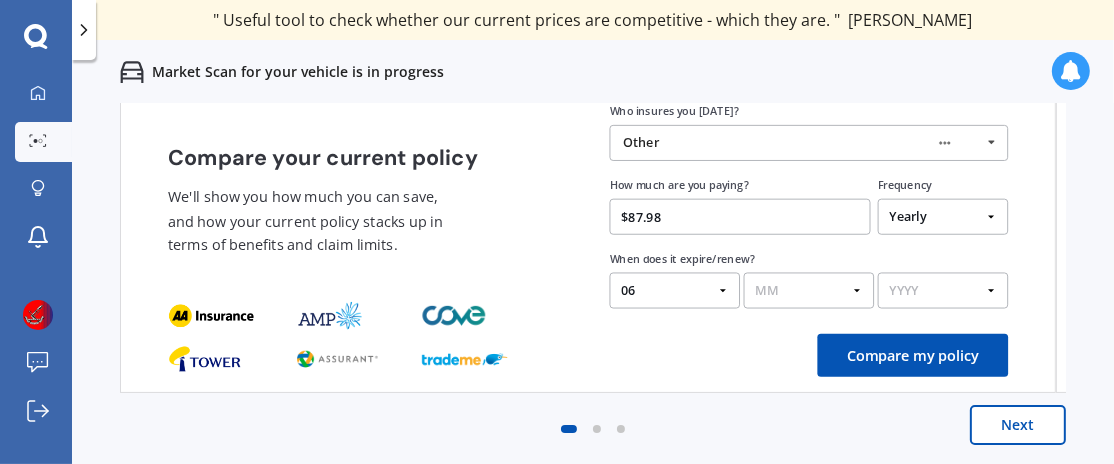 click on "MM 01 02 03 04 05 06 07 08 09 10 11 12" at bounding box center [809, 291] 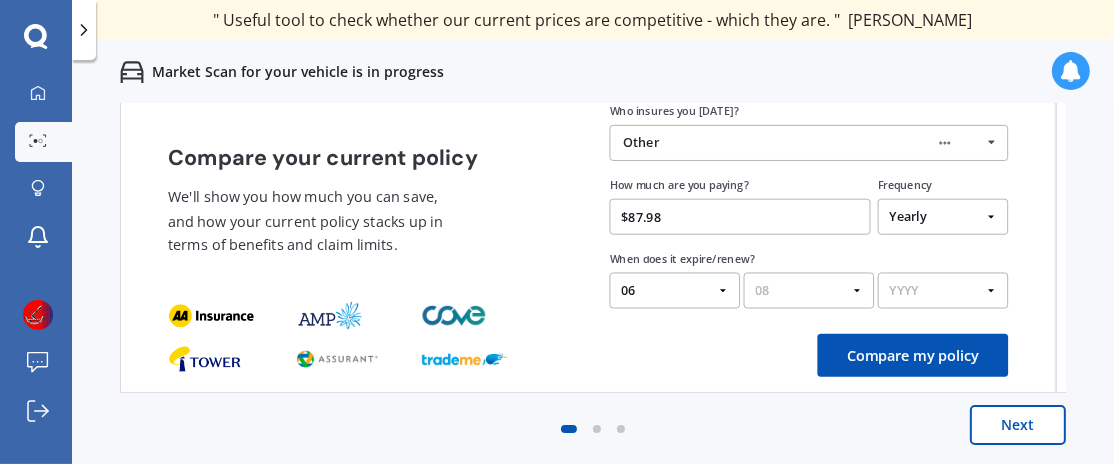 click on "MM 01 02 03 04 05 06 07 08 09 10 11 12" at bounding box center (809, 291) 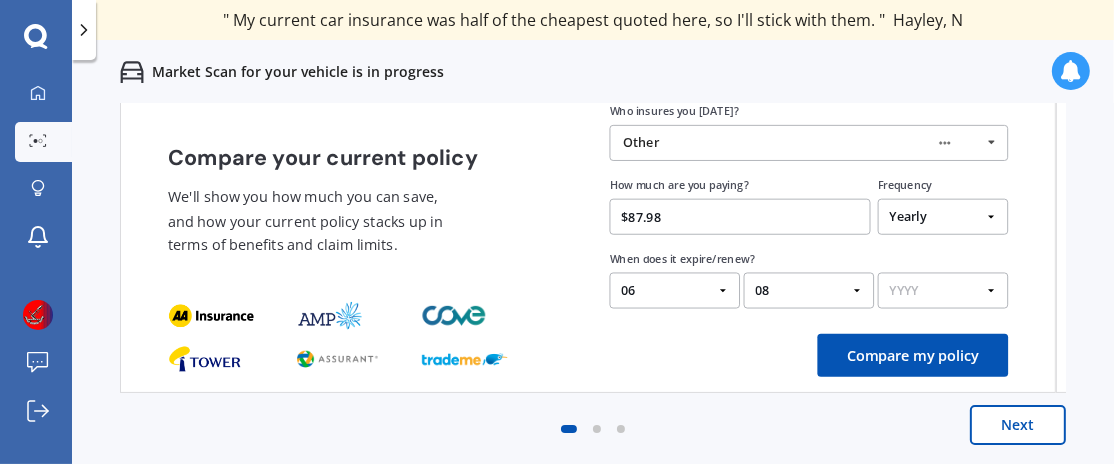 click on "YYYY 2026 2025 2024" at bounding box center (943, 291) 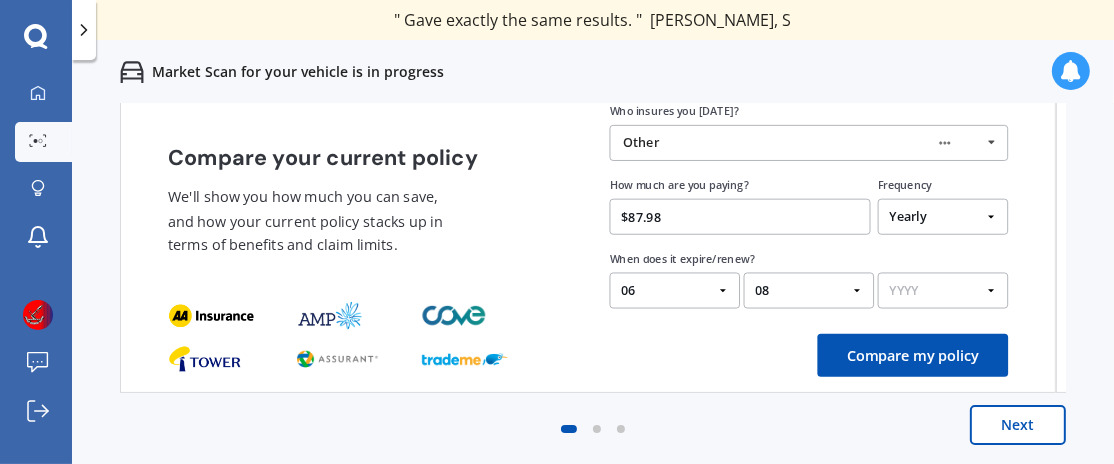 select on "2025" 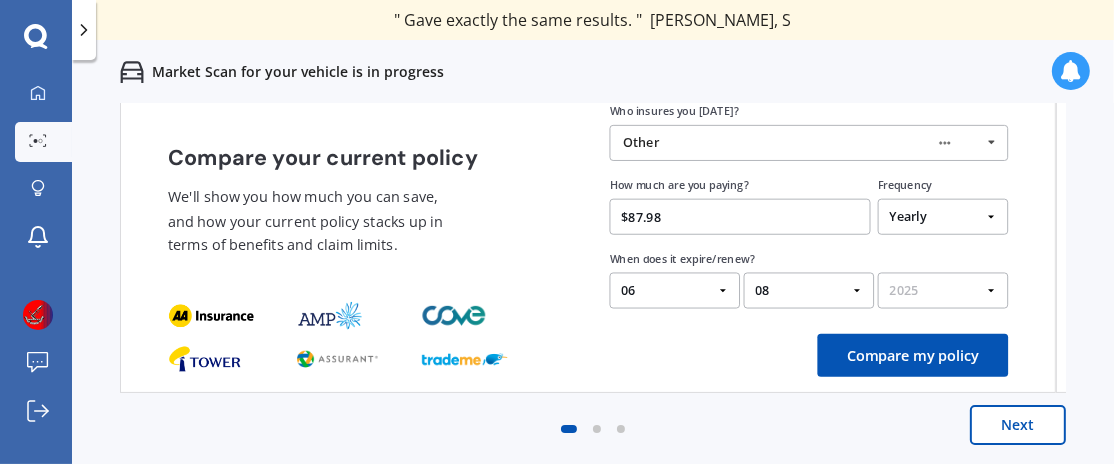 click on "YYYY 2026 2025 2024" at bounding box center [943, 291] 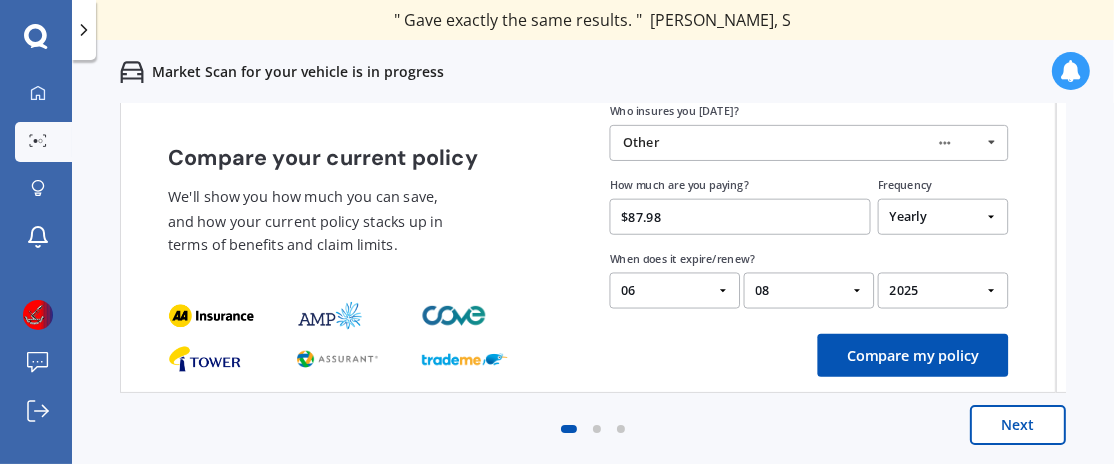 click on "Compare my policy" at bounding box center (913, 355) 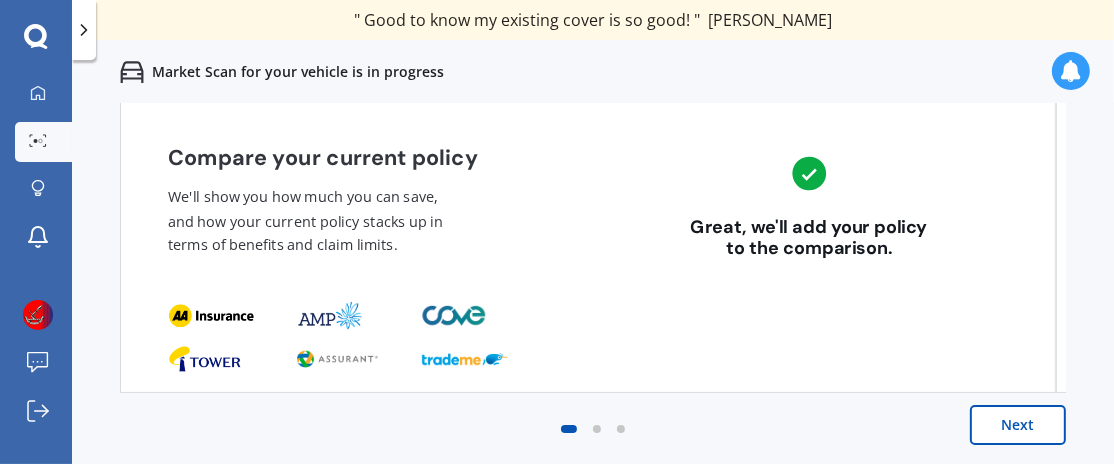 click on "Next" at bounding box center [1018, 425] 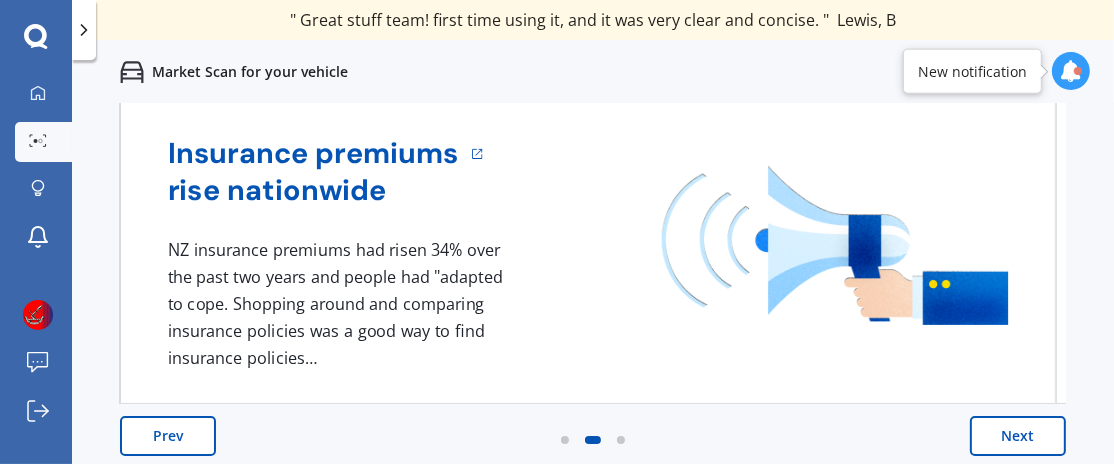 scroll, scrollTop: 166, scrollLeft: 0, axis: vertical 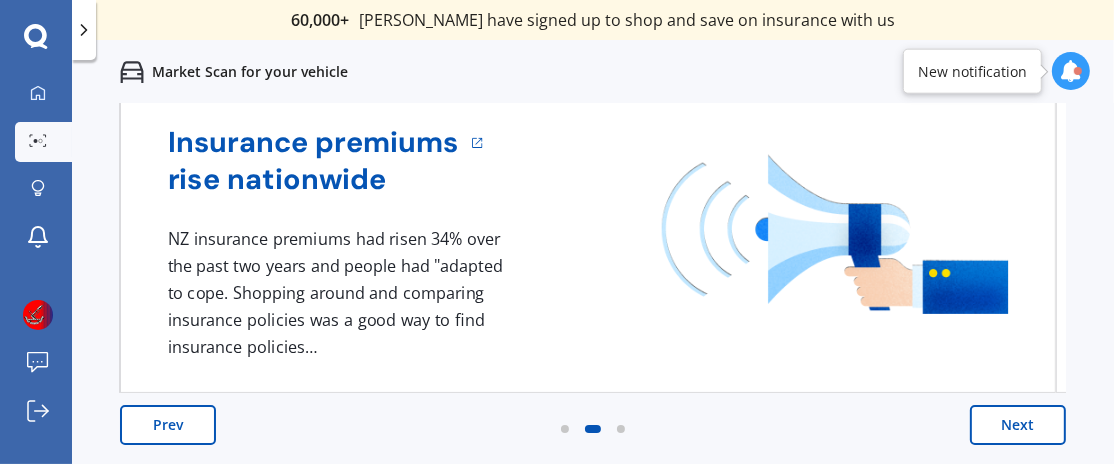 click on "Next" at bounding box center [1018, 425] 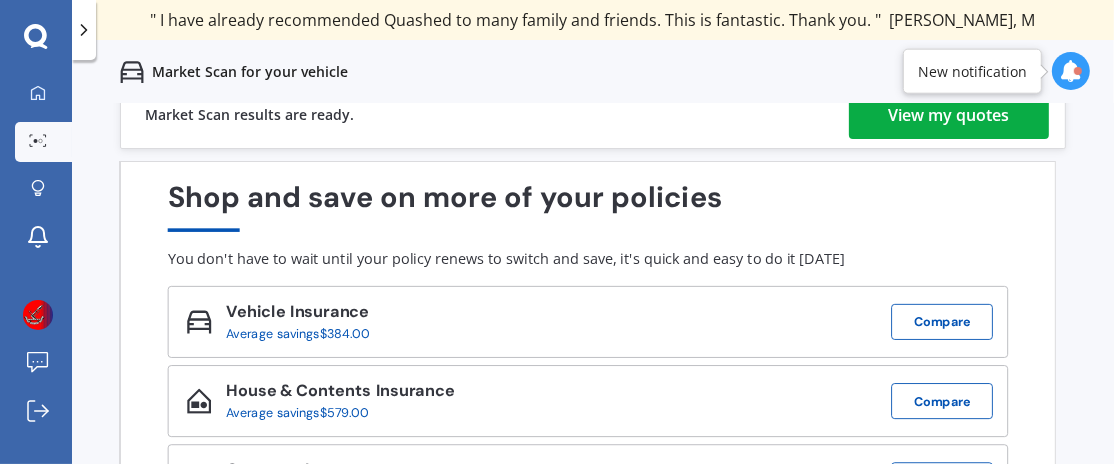 scroll, scrollTop: 0, scrollLeft: 0, axis: both 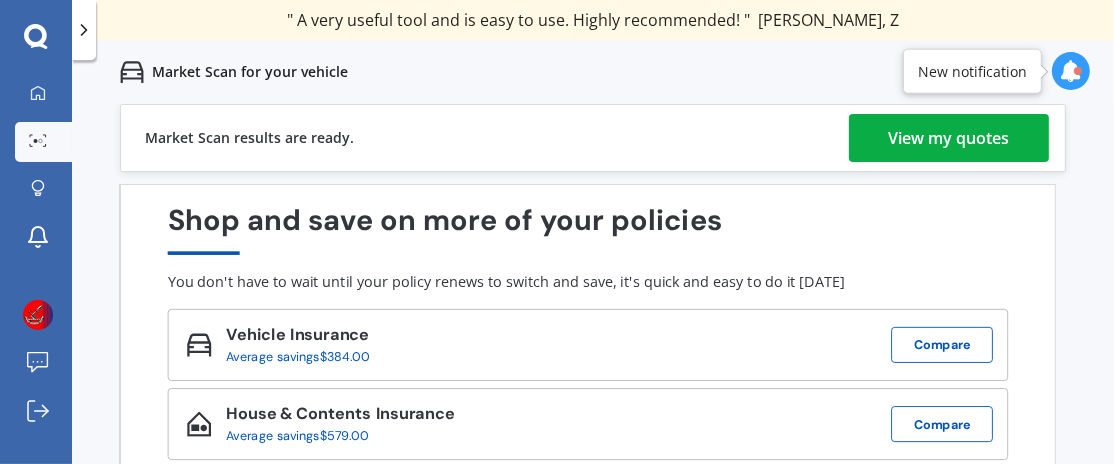click on "View my quotes" at bounding box center [949, 138] 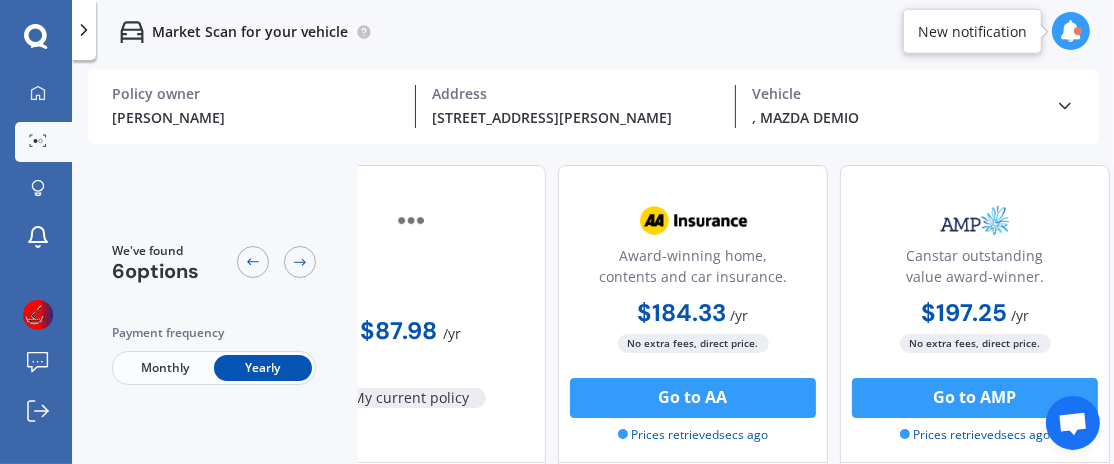 scroll, scrollTop: 0, scrollLeft: 0, axis: both 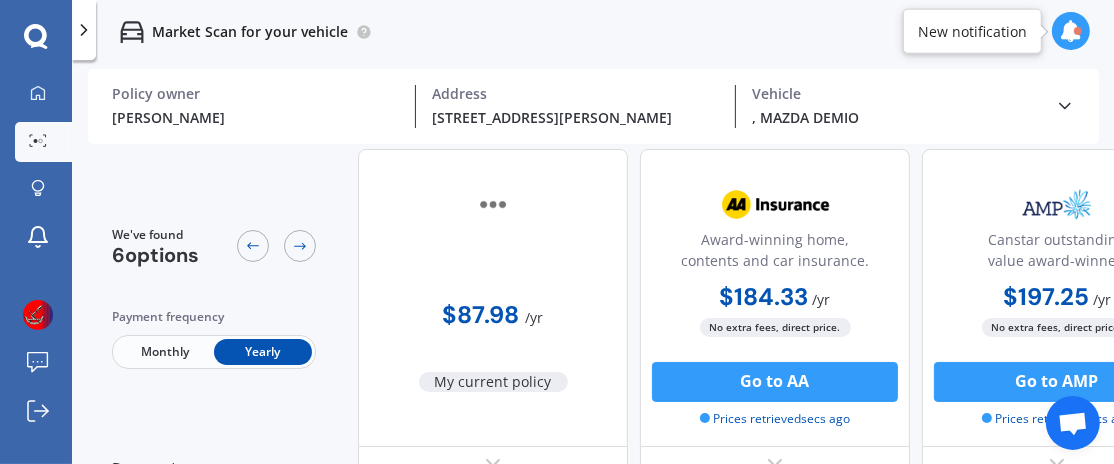 click at bounding box center (1071, 31) 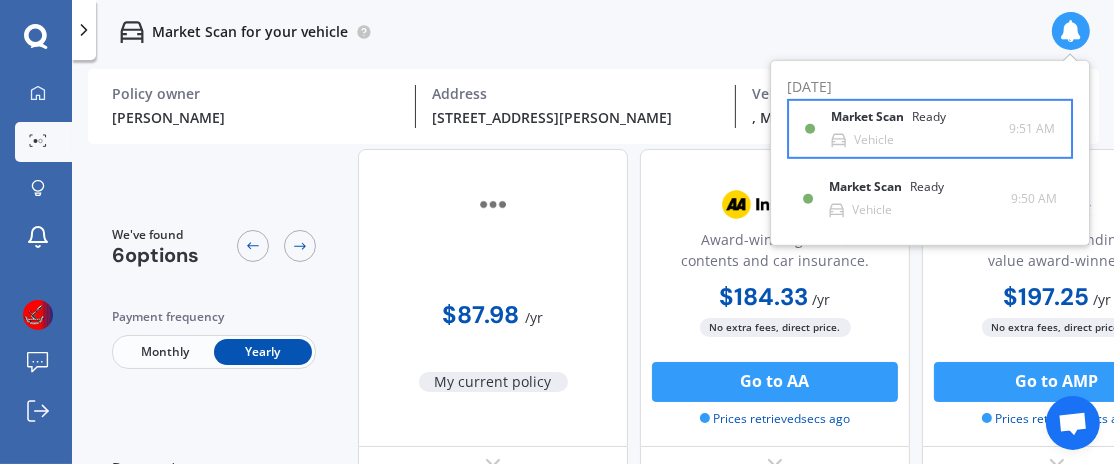 click on "Market Scan Ready" at bounding box center [900, 121] 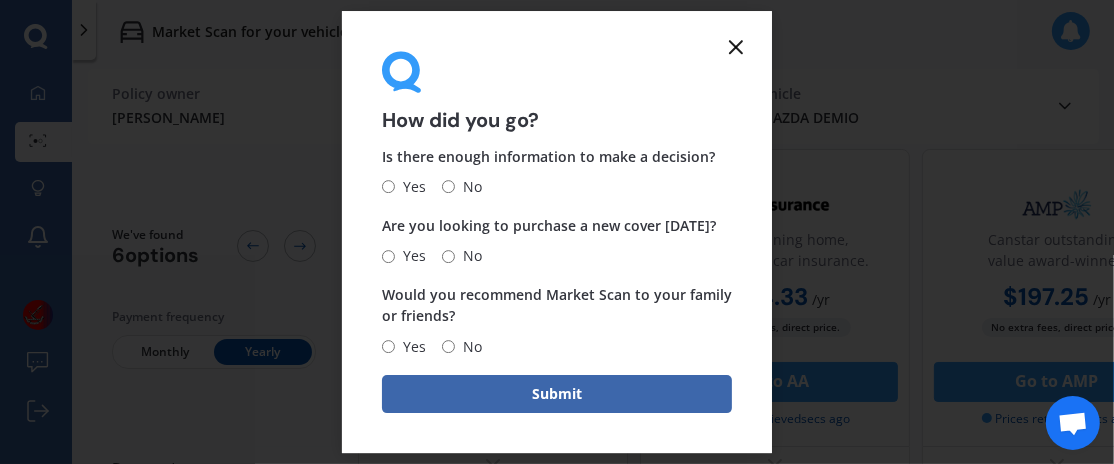 click on "Yes" at bounding box center [388, 187] 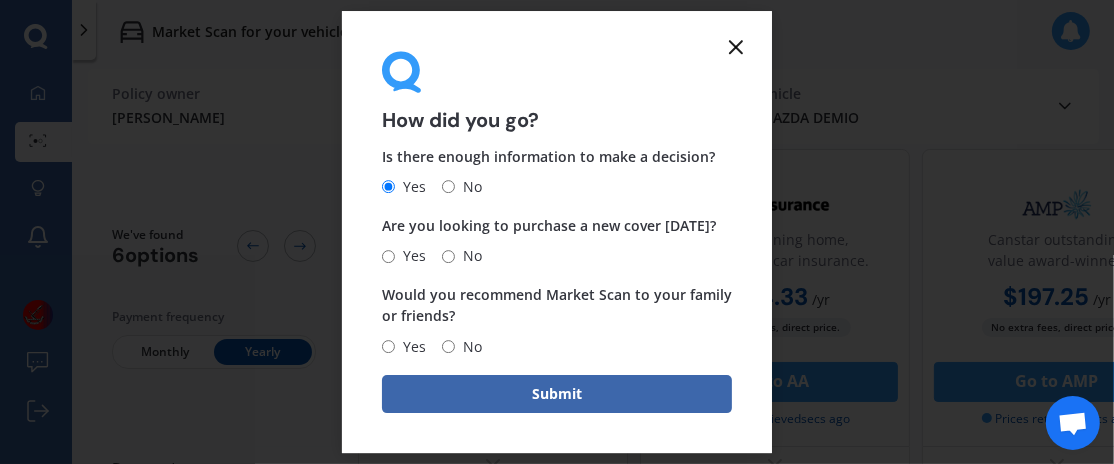 click on "No" at bounding box center [448, 256] 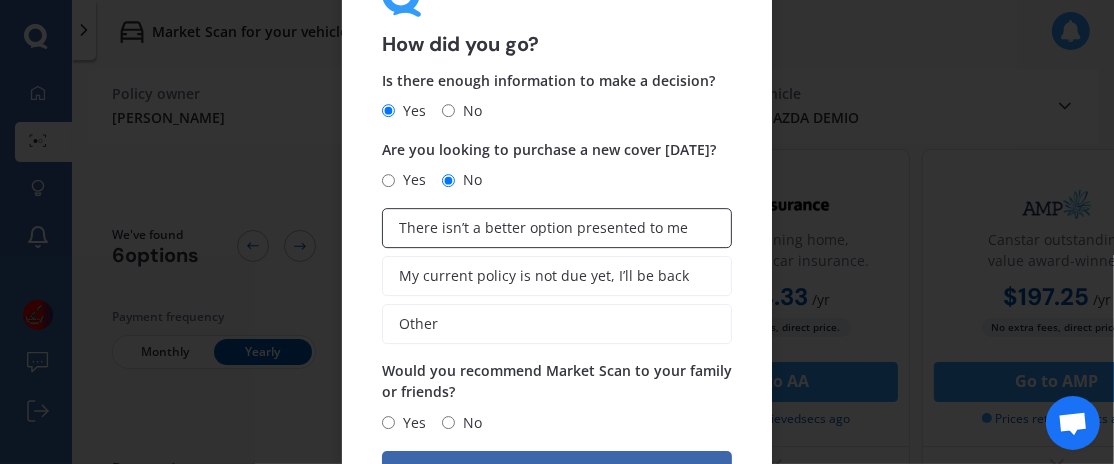 click on "There isn’t a better option presented to me" at bounding box center [543, 228] 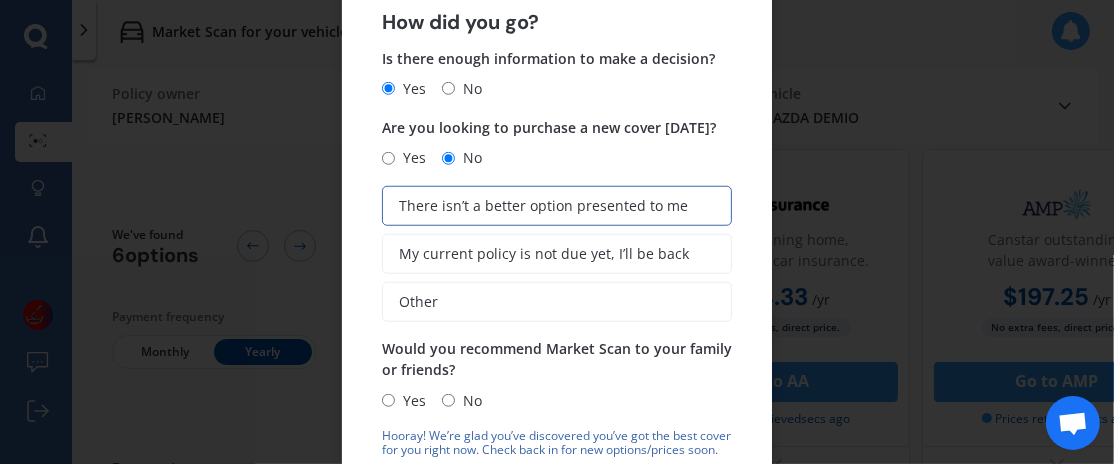 click on "No" at bounding box center [448, 400] 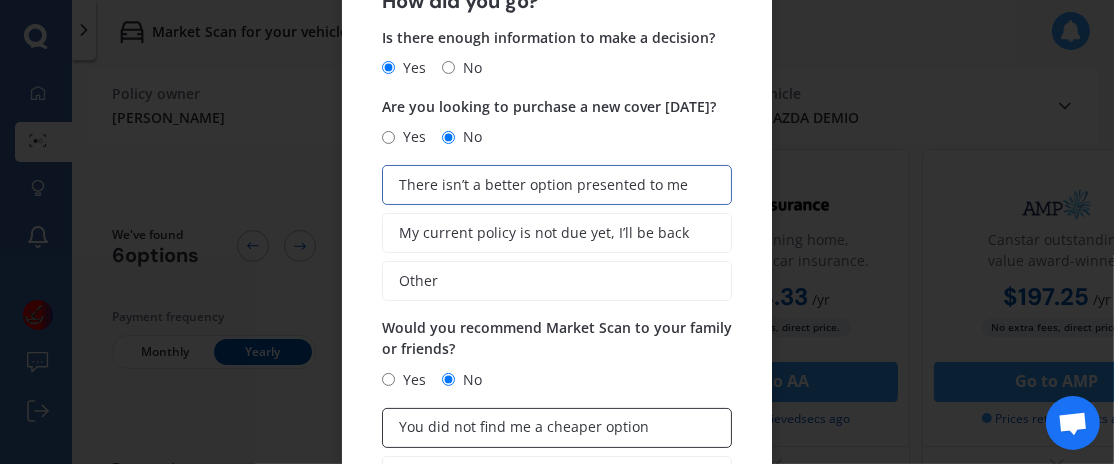 click on "You did not find me a cheaper option" at bounding box center [524, 427] 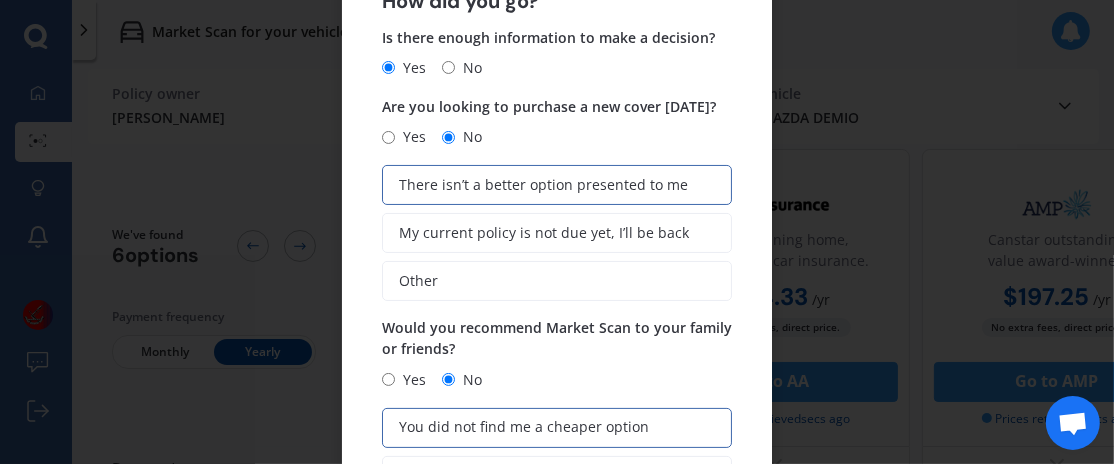 click on "Yes" at bounding box center [388, 379] 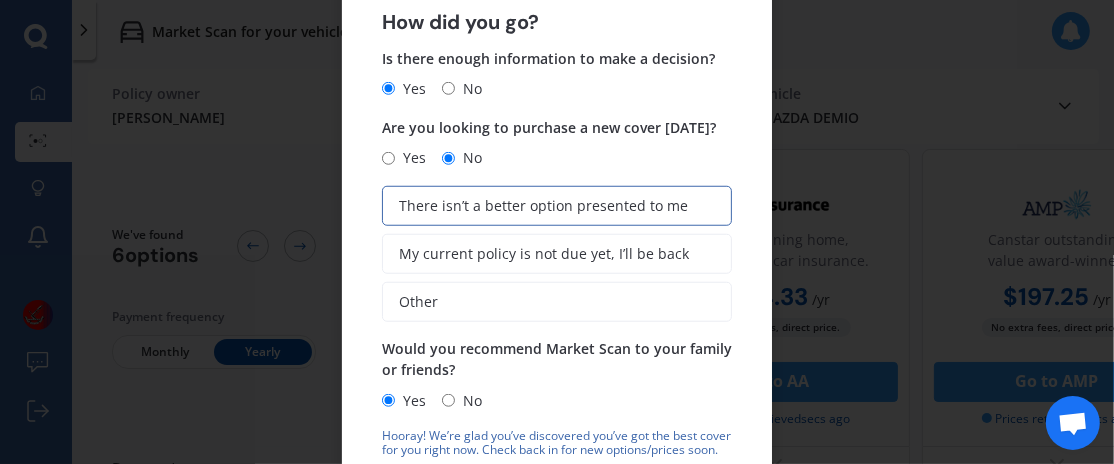 click on "No" at bounding box center (448, 400) 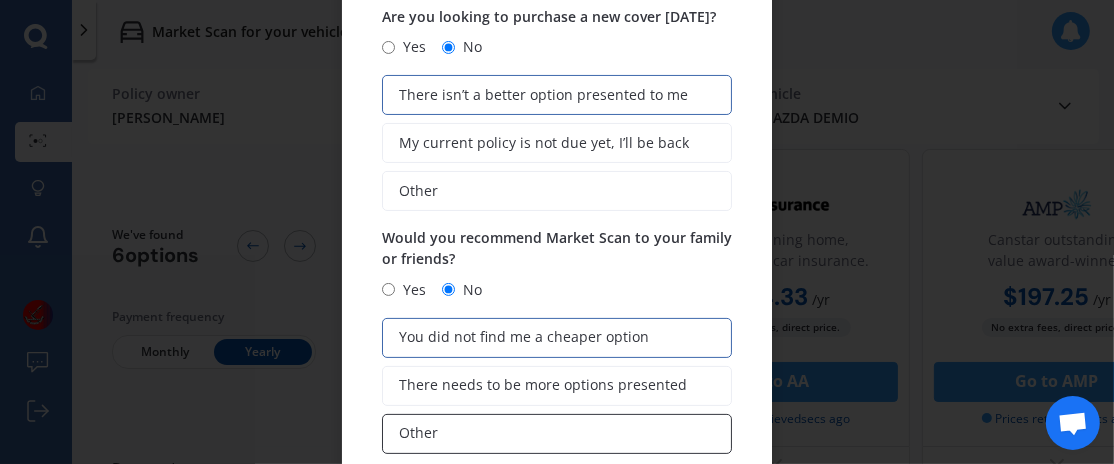 scroll, scrollTop: 125, scrollLeft: 0, axis: vertical 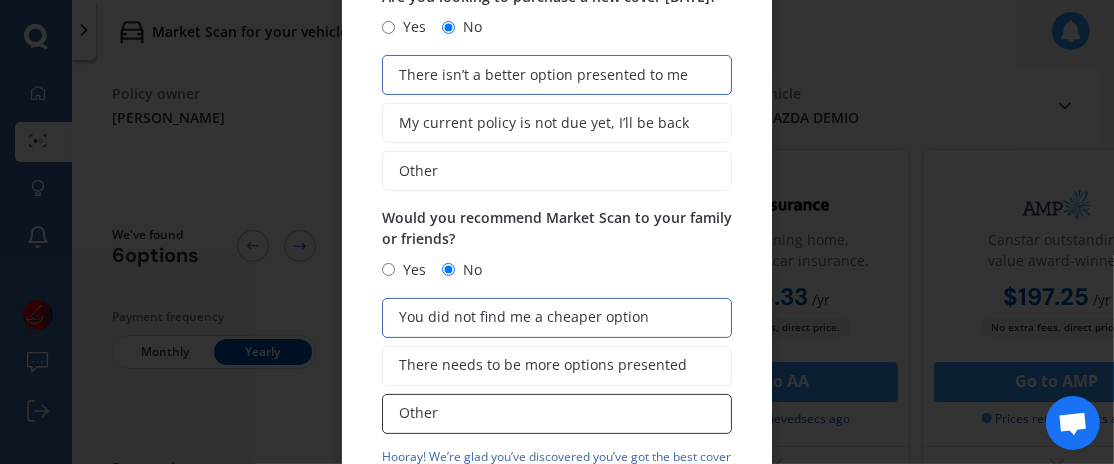 click on "Other" at bounding box center (557, 414) 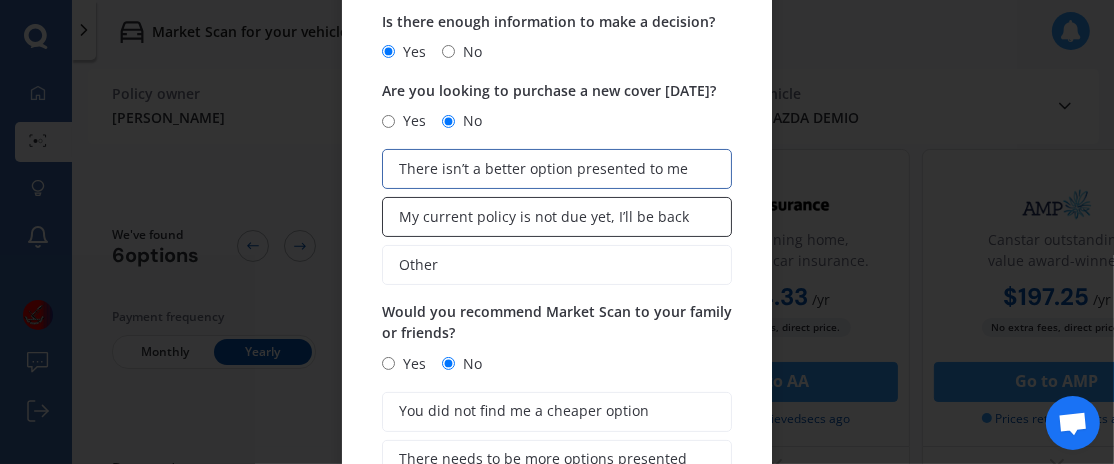 scroll, scrollTop: 0, scrollLeft: 0, axis: both 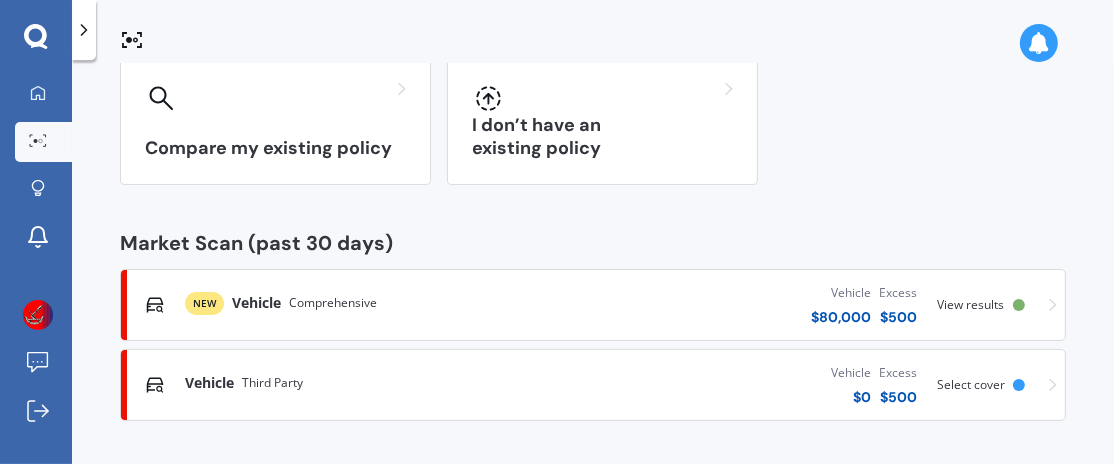 click at bounding box center [1019, 385] 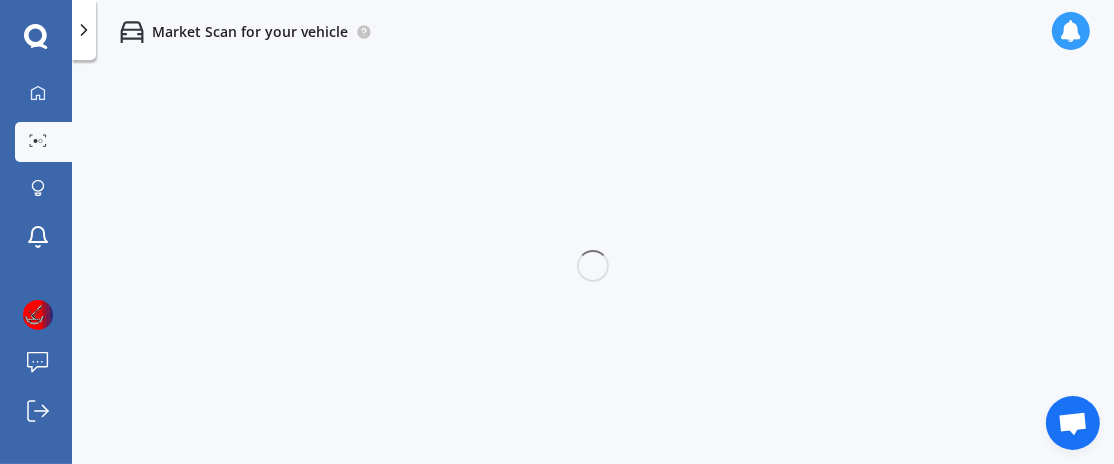 scroll, scrollTop: 0, scrollLeft: 0, axis: both 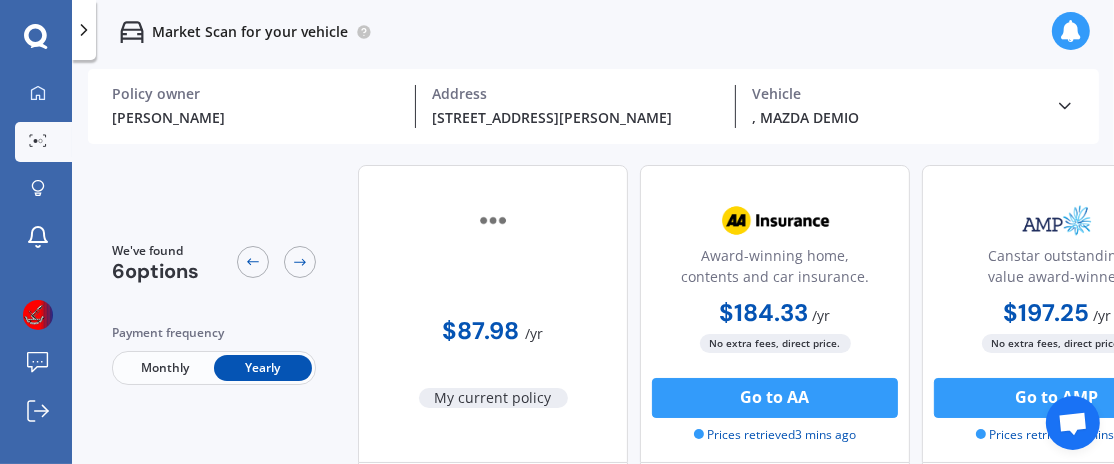click 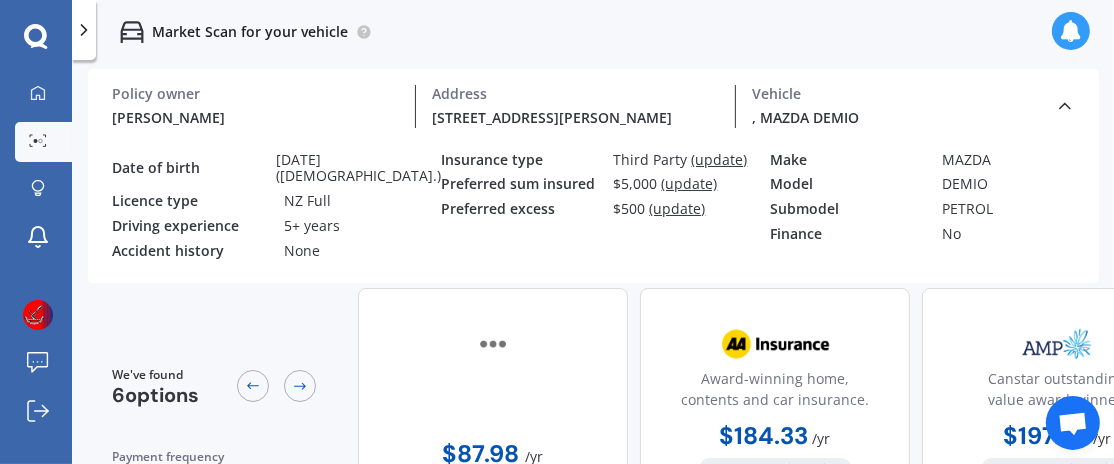 scroll, scrollTop: 0, scrollLeft: 0, axis: both 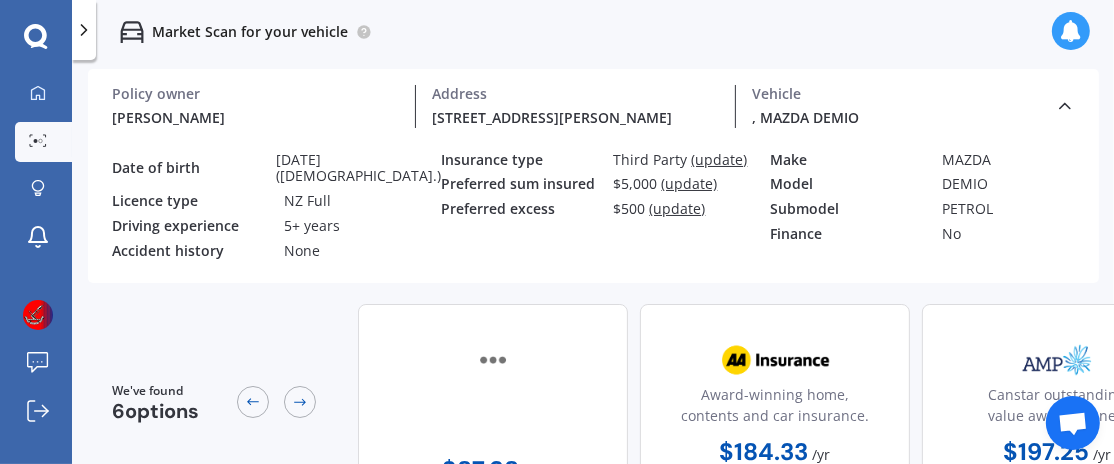 click 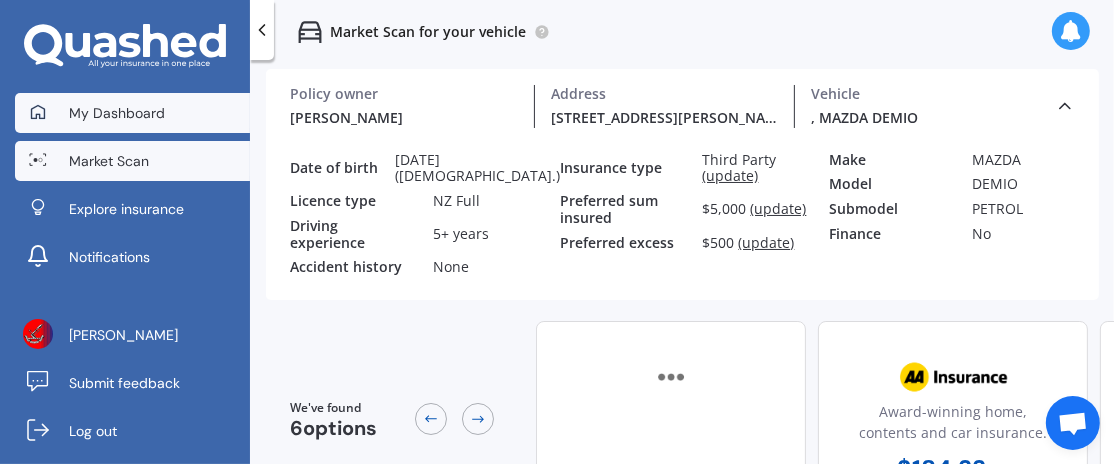 click on "My Dashboard" at bounding box center [117, 113] 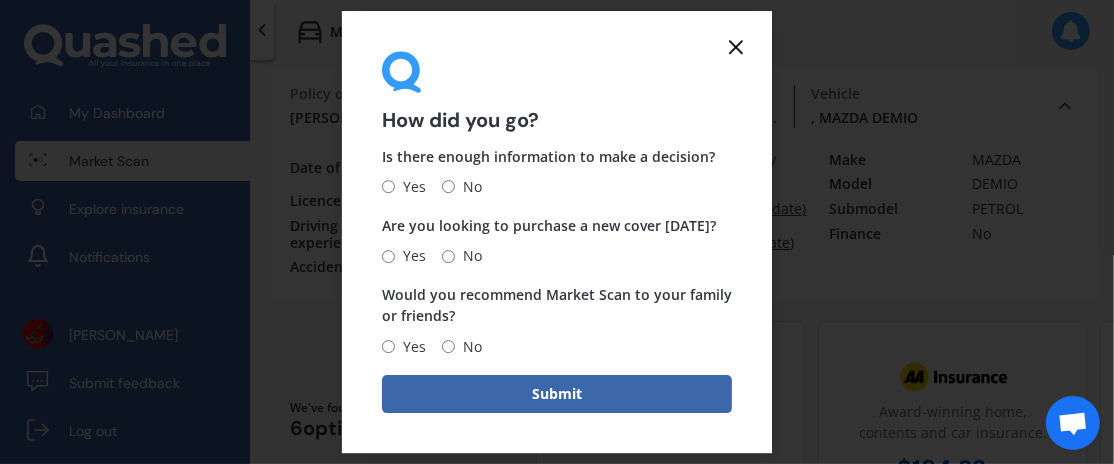 click on "Yes" at bounding box center (410, 187) 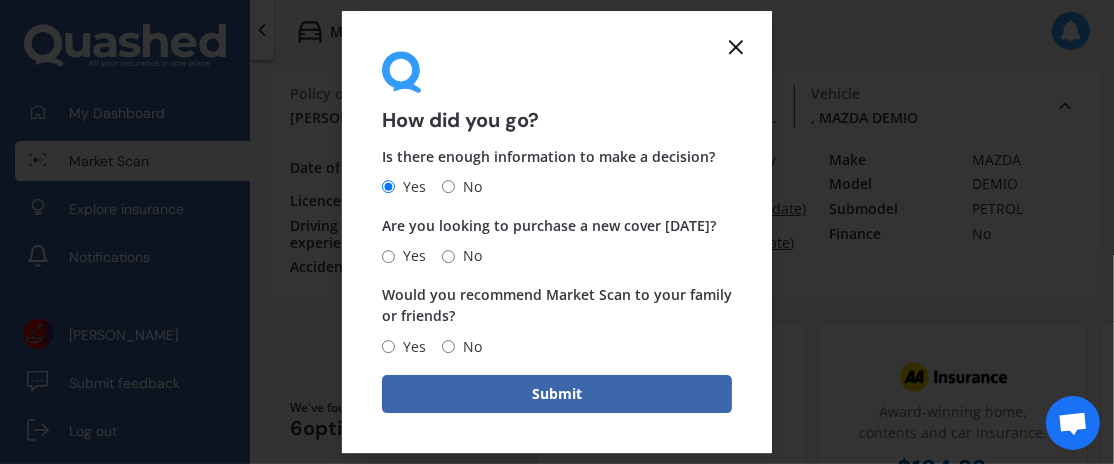 click on "No" at bounding box center (448, 256) 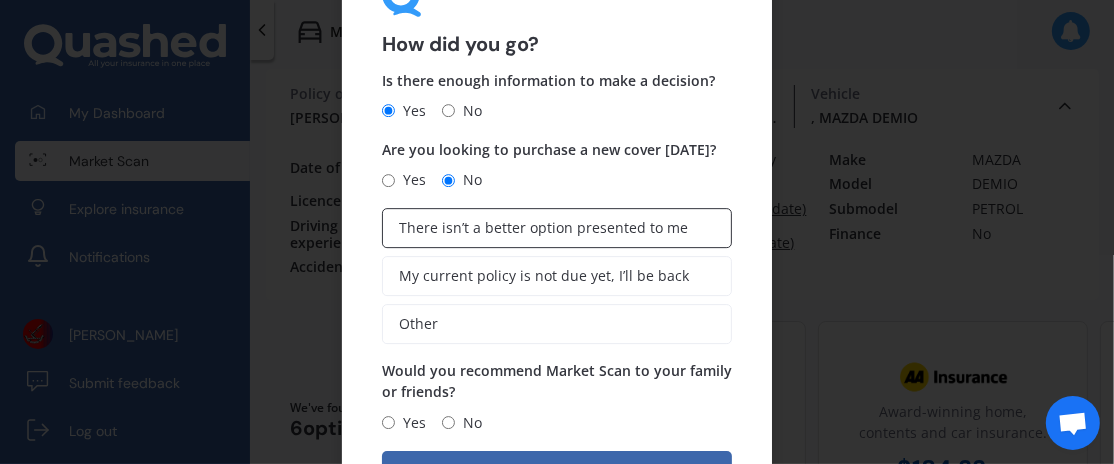 click on "There isn’t a better option presented to me" at bounding box center [543, 228] 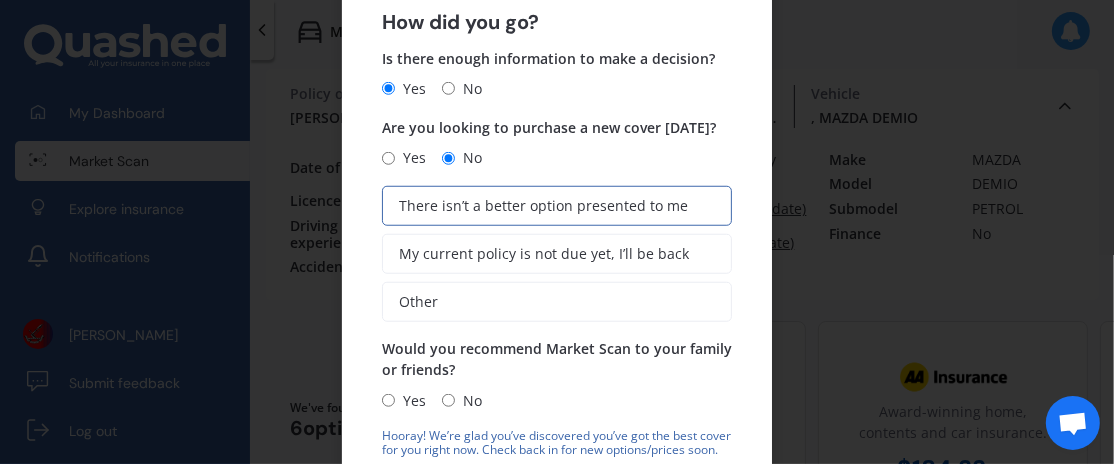 click on "No" at bounding box center [448, 400] 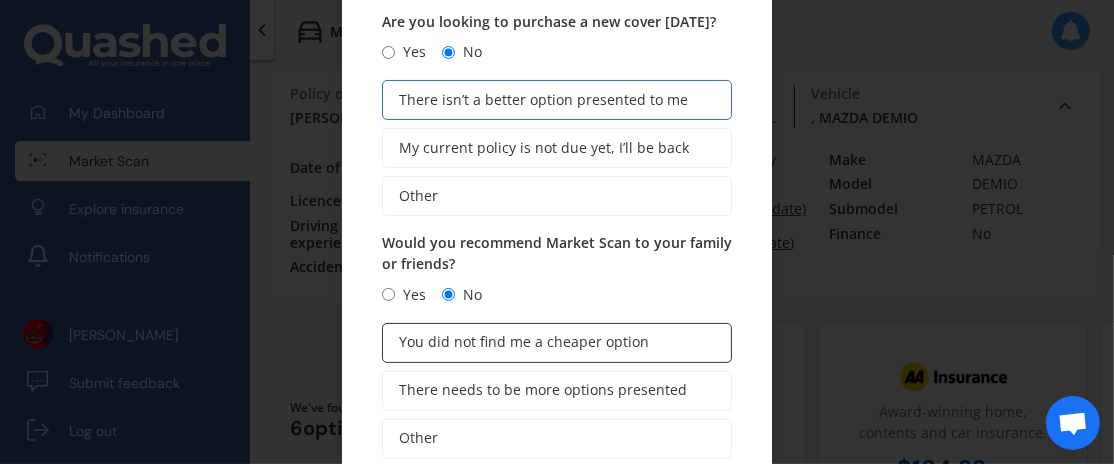 scroll, scrollTop: 125, scrollLeft: 0, axis: vertical 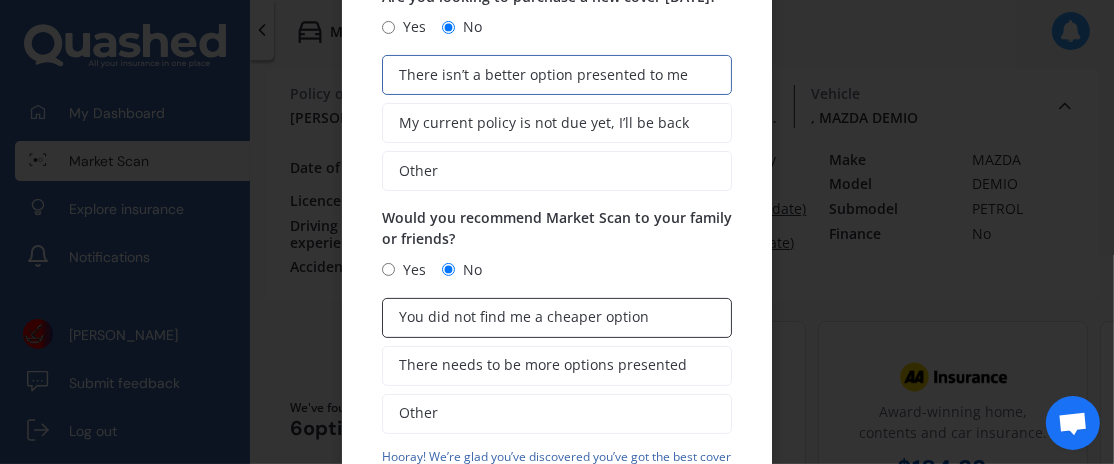 click on "You did not find me a cheaper option" at bounding box center [524, 317] 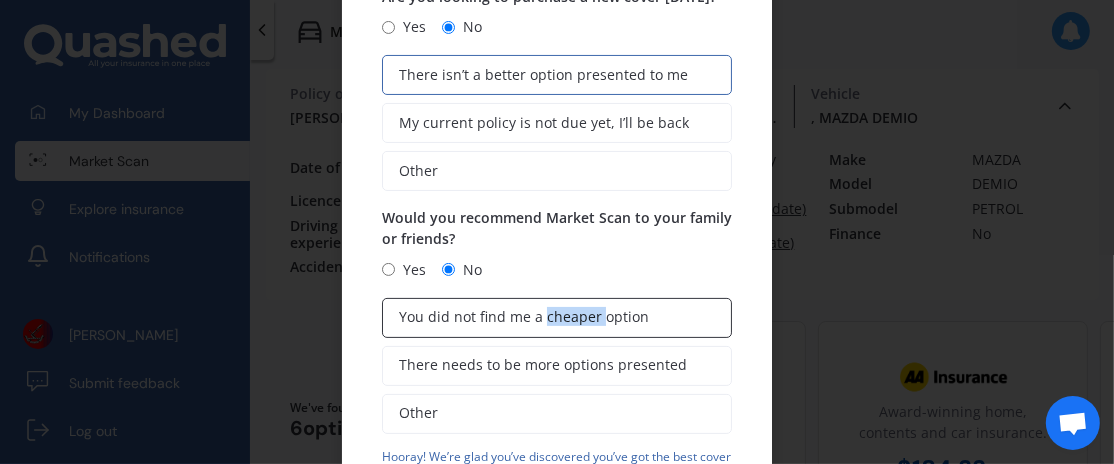 click on "You did not find me a cheaper option" at bounding box center (524, 317) 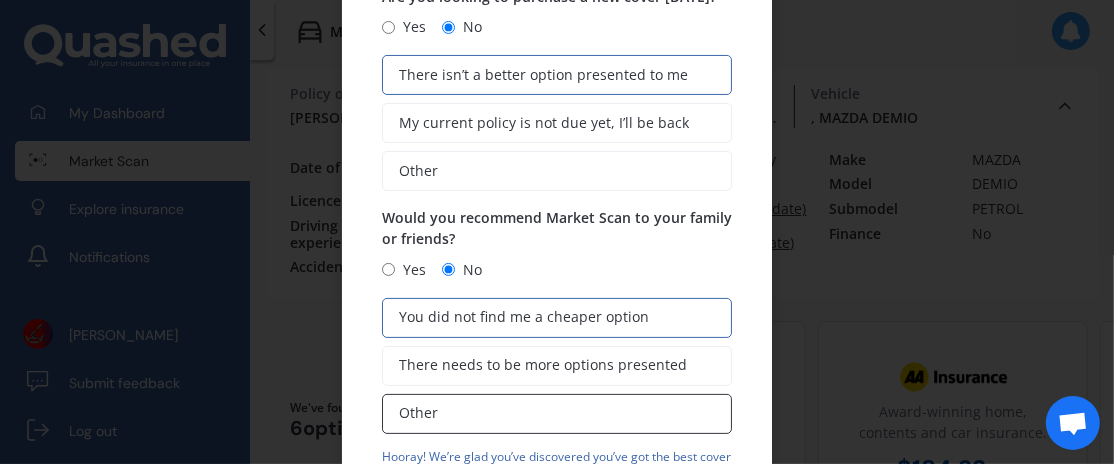 click on "Other" at bounding box center (418, 413) 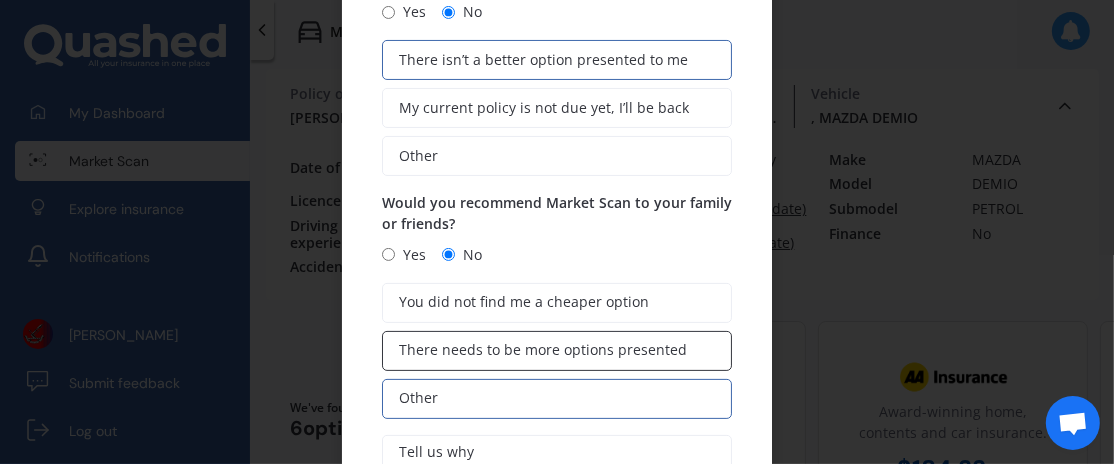 click on "There needs to be more options presented" at bounding box center [543, 350] 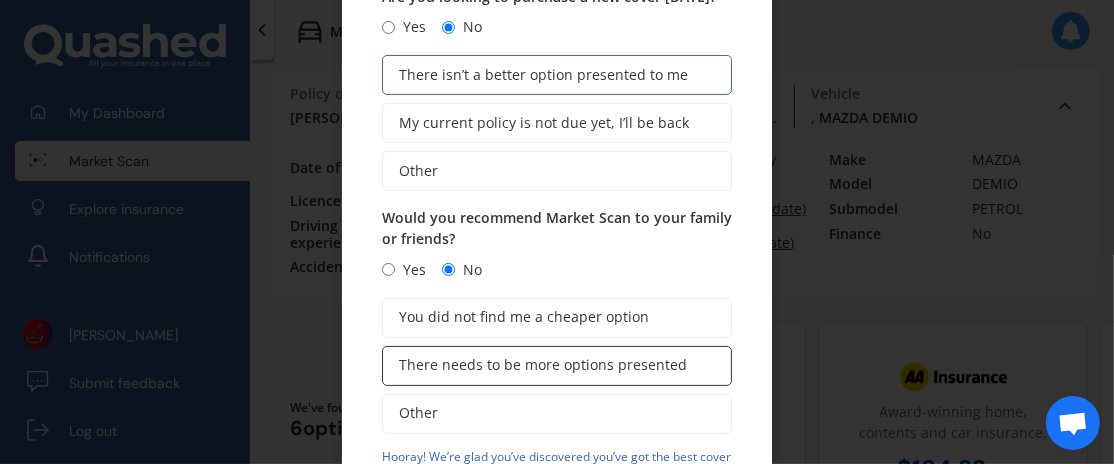 click on "There needs to be more options presented" at bounding box center (543, 365) 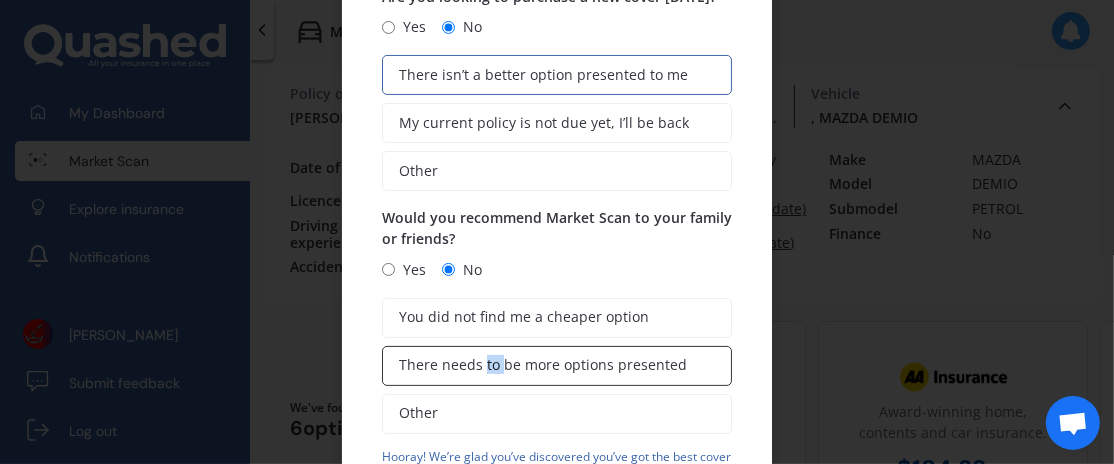 click on "There needs to be more options presented" at bounding box center [543, 365] 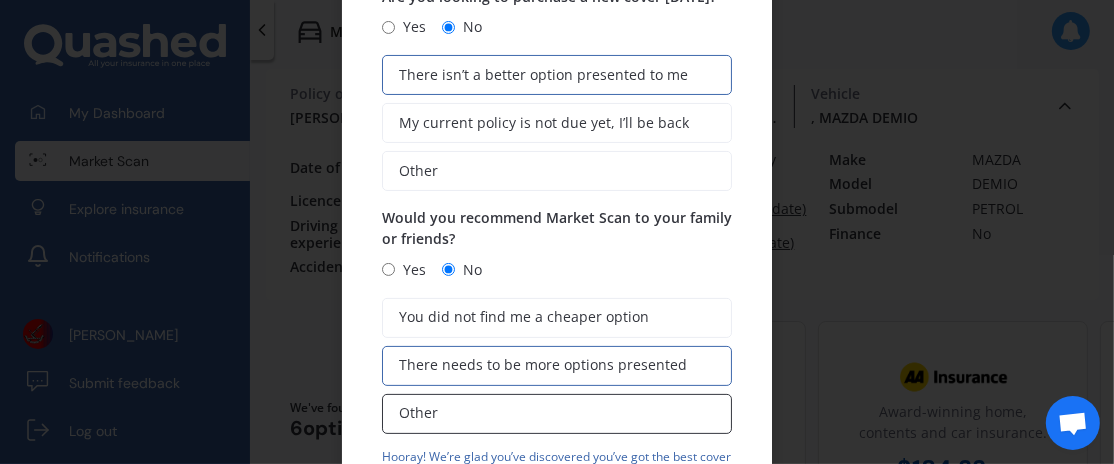 click on "Other" at bounding box center [557, 414] 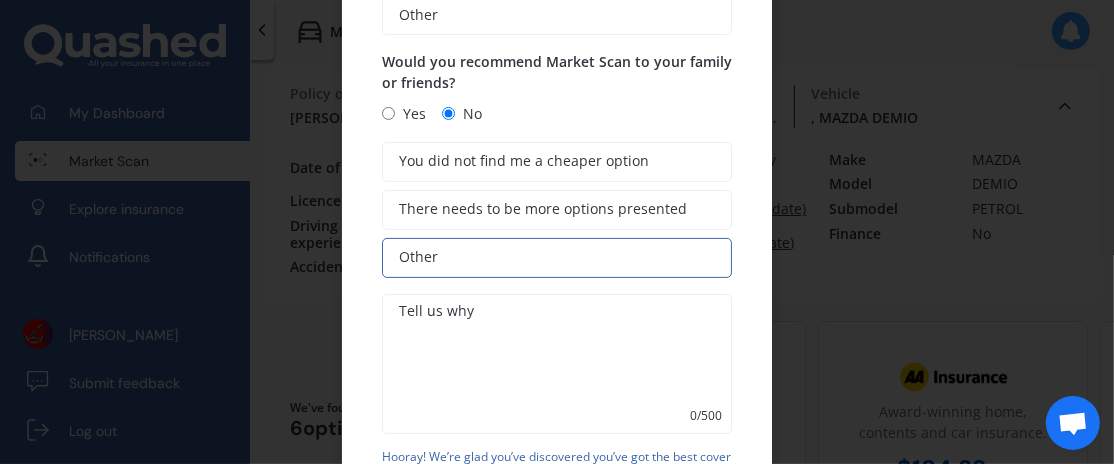 scroll, scrollTop: 281, scrollLeft: 0, axis: vertical 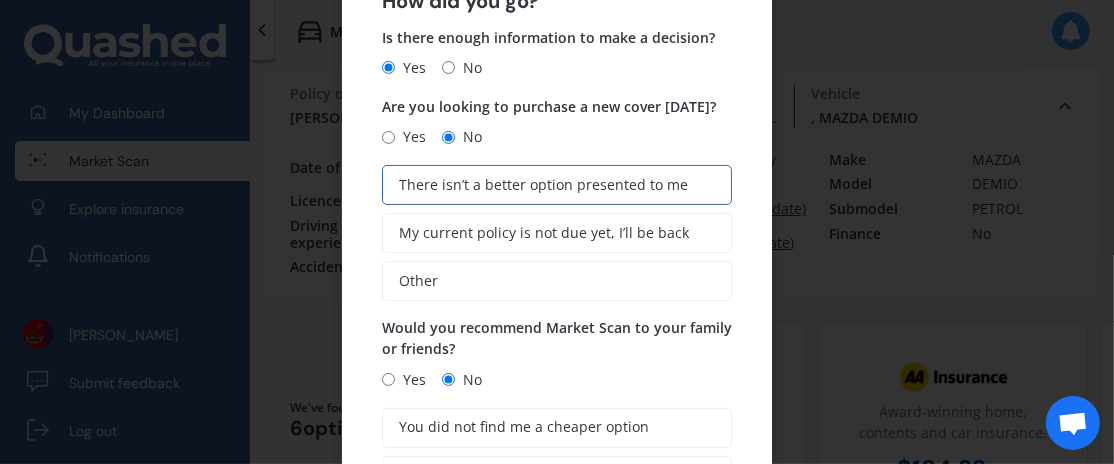 type on "you need more options" 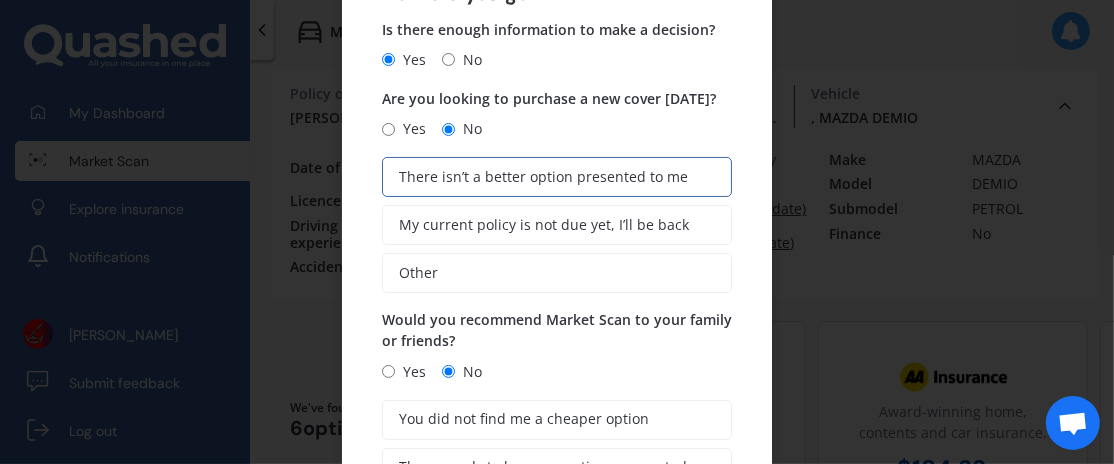 scroll, scrollTop: 0, scrollLeft: 0, axis: both 